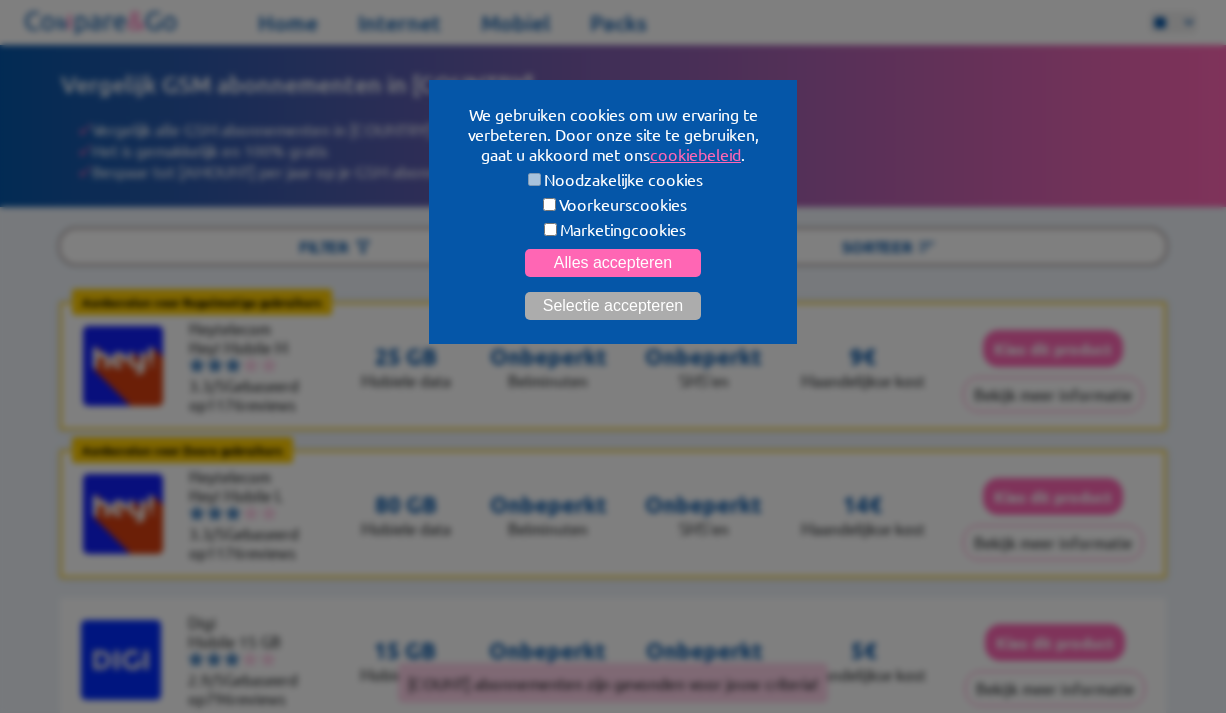 scroll, scrollTop: 0, scrollLeft: 0, axis: both 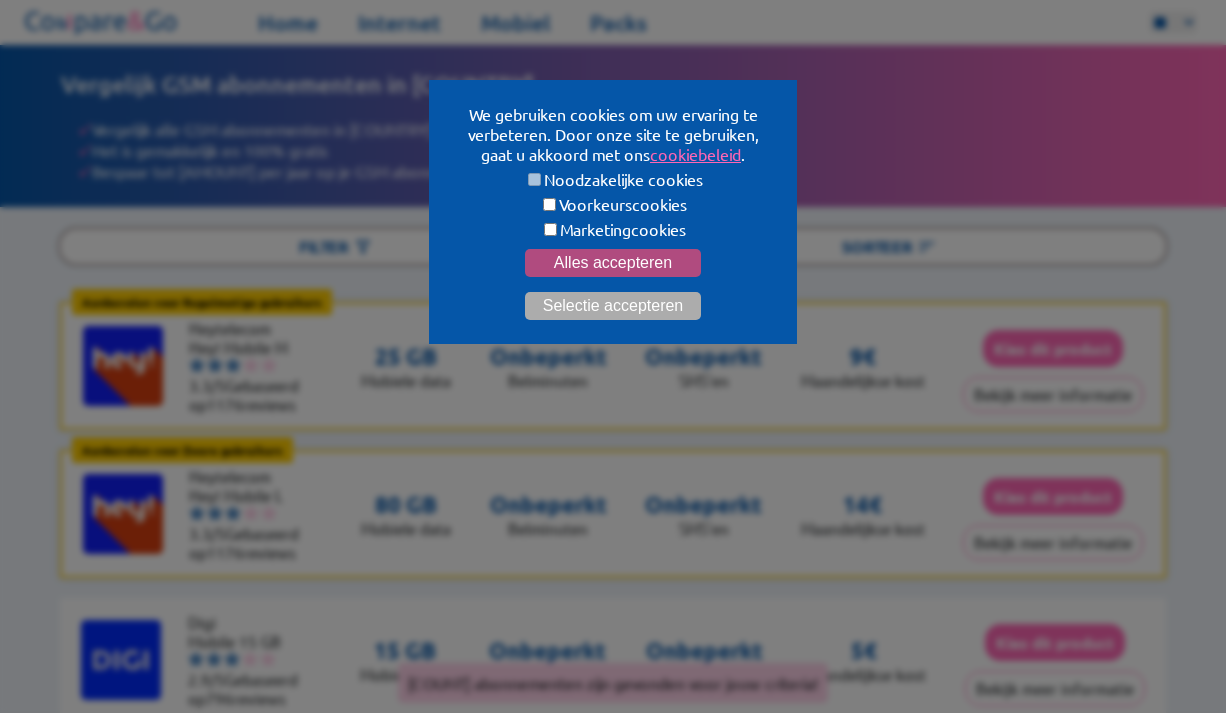 click on "Alles accepteren" at bounding box center [613, 263] 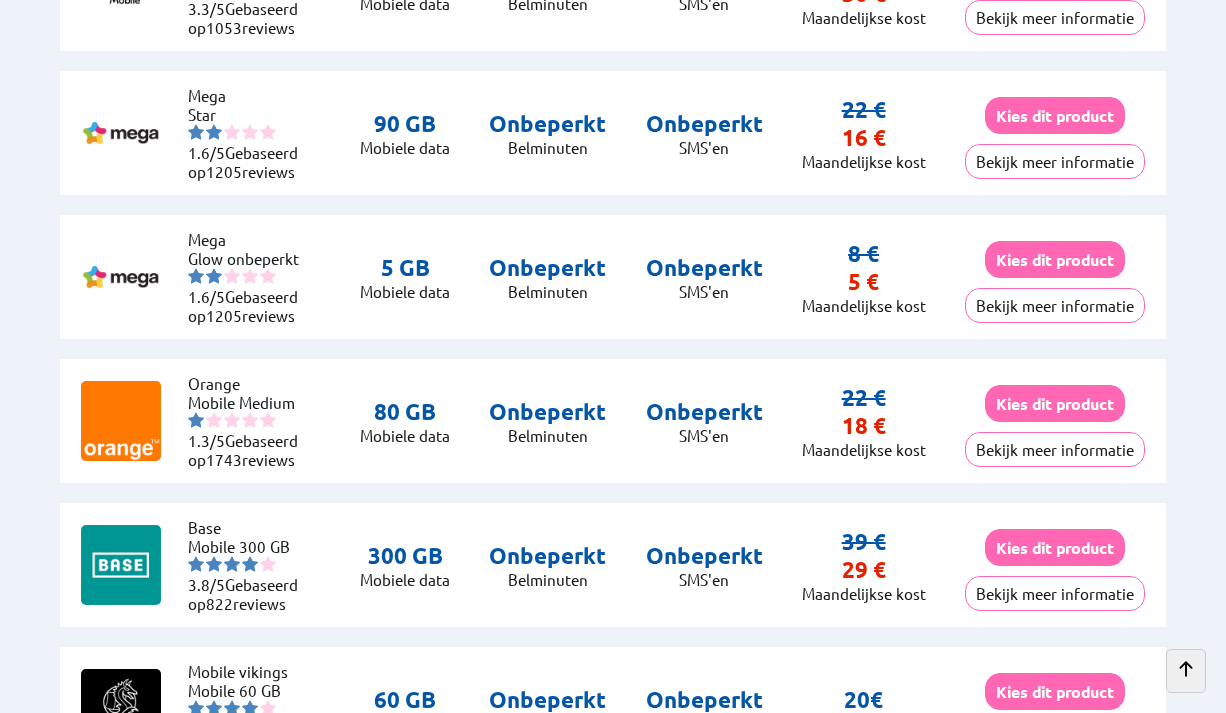 scroll, scrollTop: 3268, scrollLeft: 0, axis: vertical 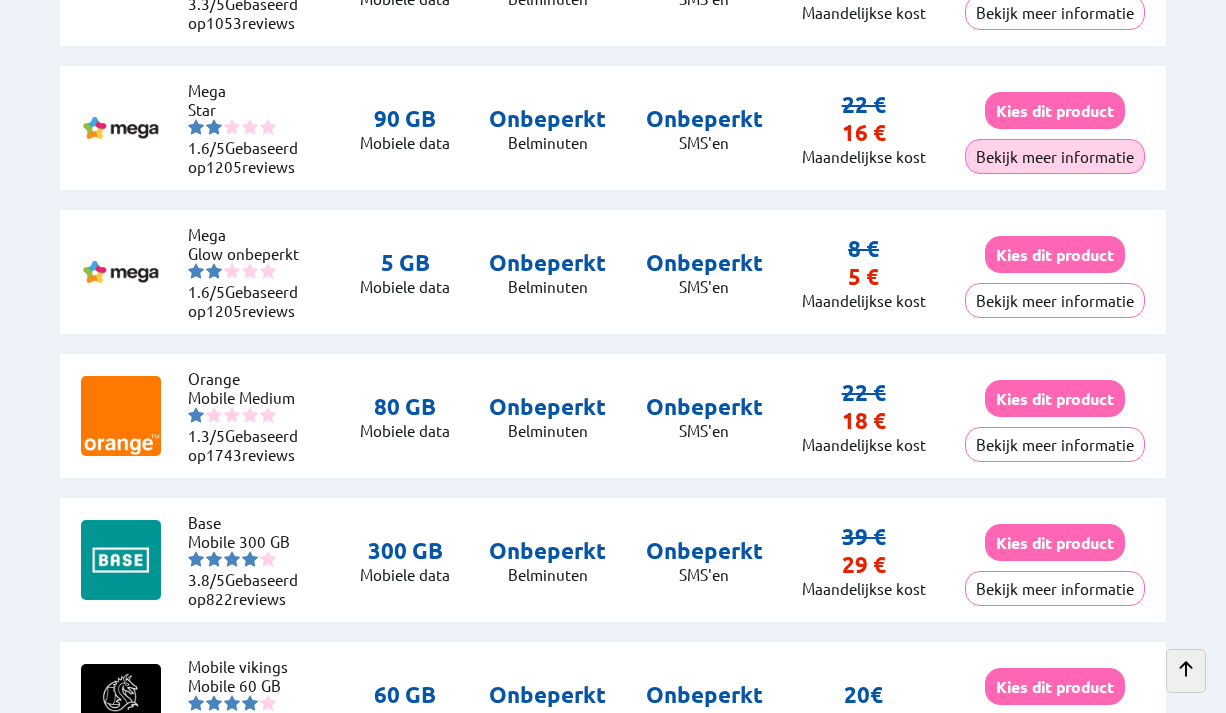 click on "Bekijk meer informatie" at bounding box center (1055, 156) 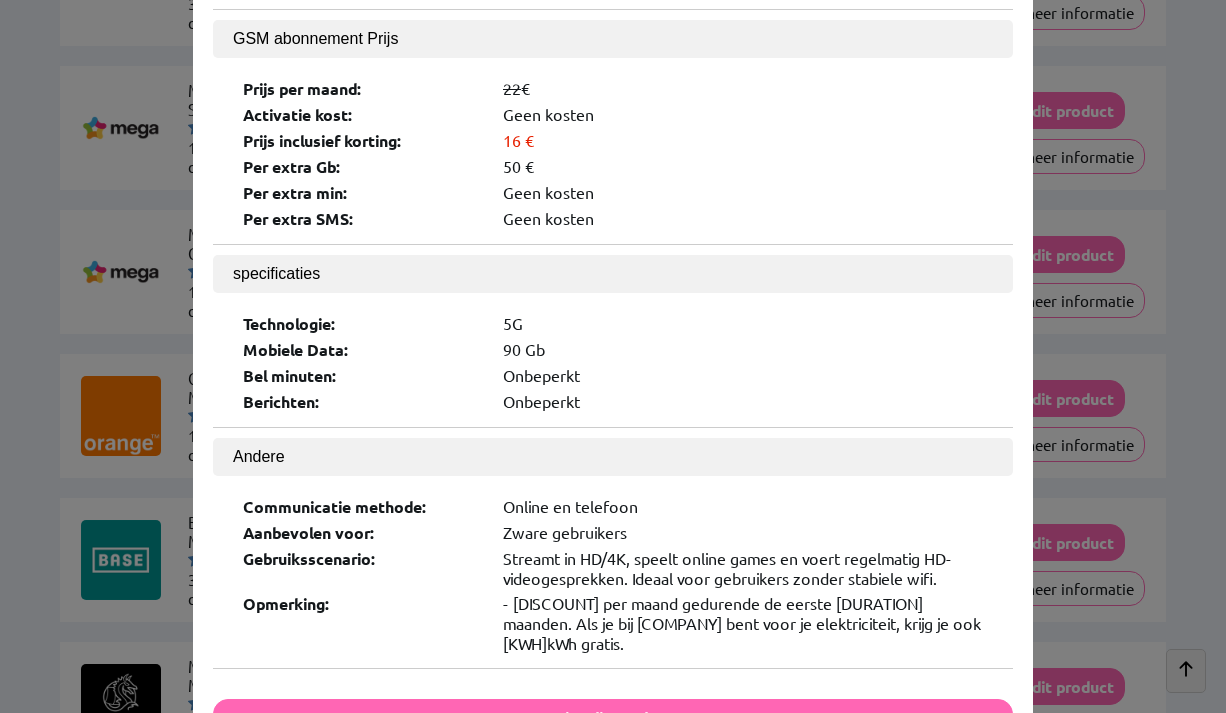 scroll, scrollTop: 0, scrollLeft: 0, axis: both 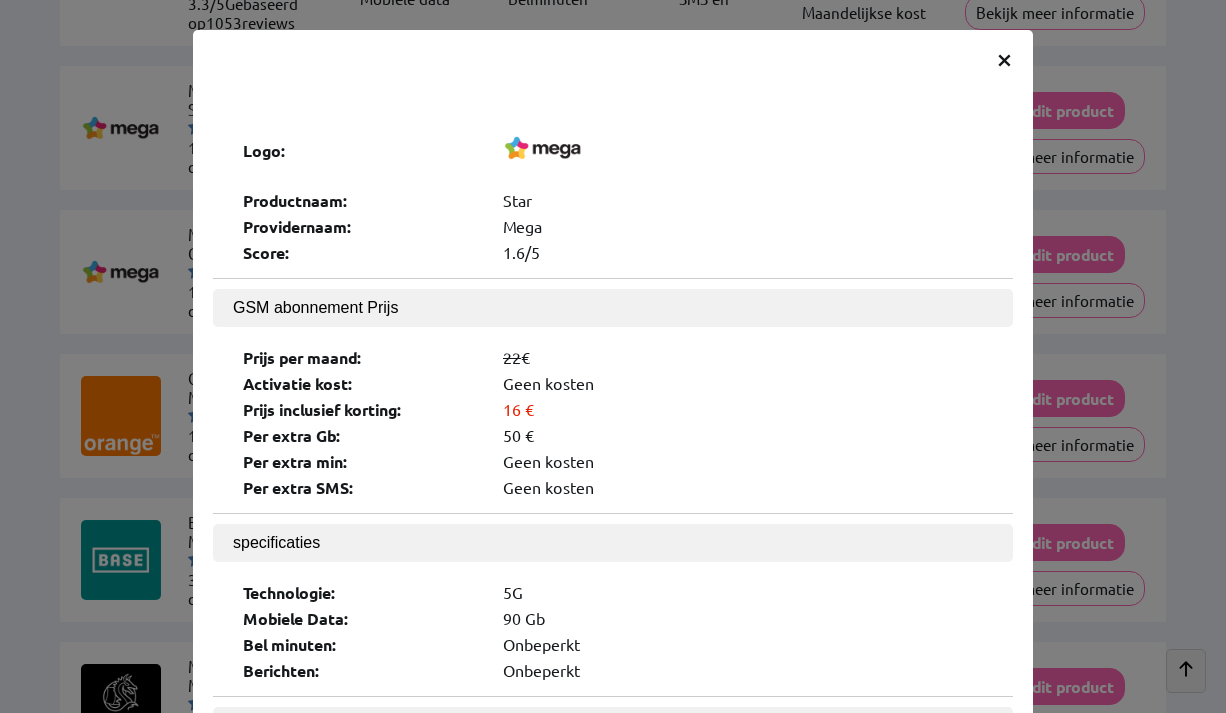 click on "×" at bounding box center [1004, 58] 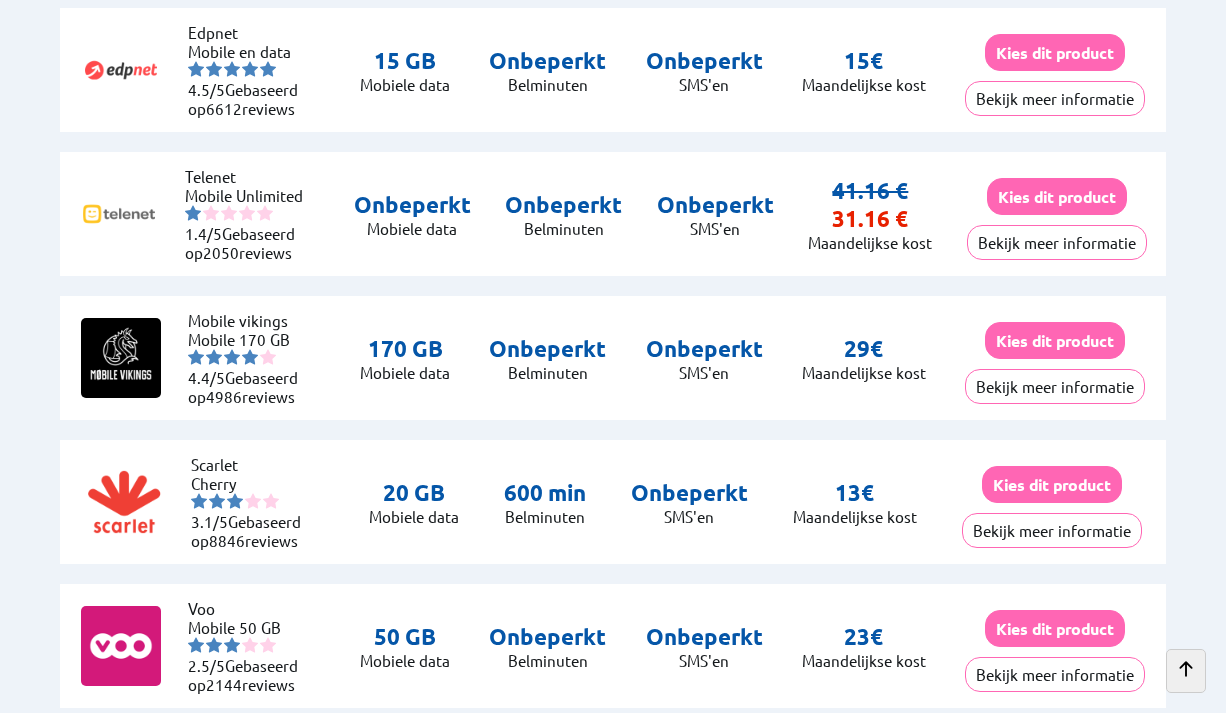 scroll, scrollTop: 4335, scrollLeft: 0, axis: vertical 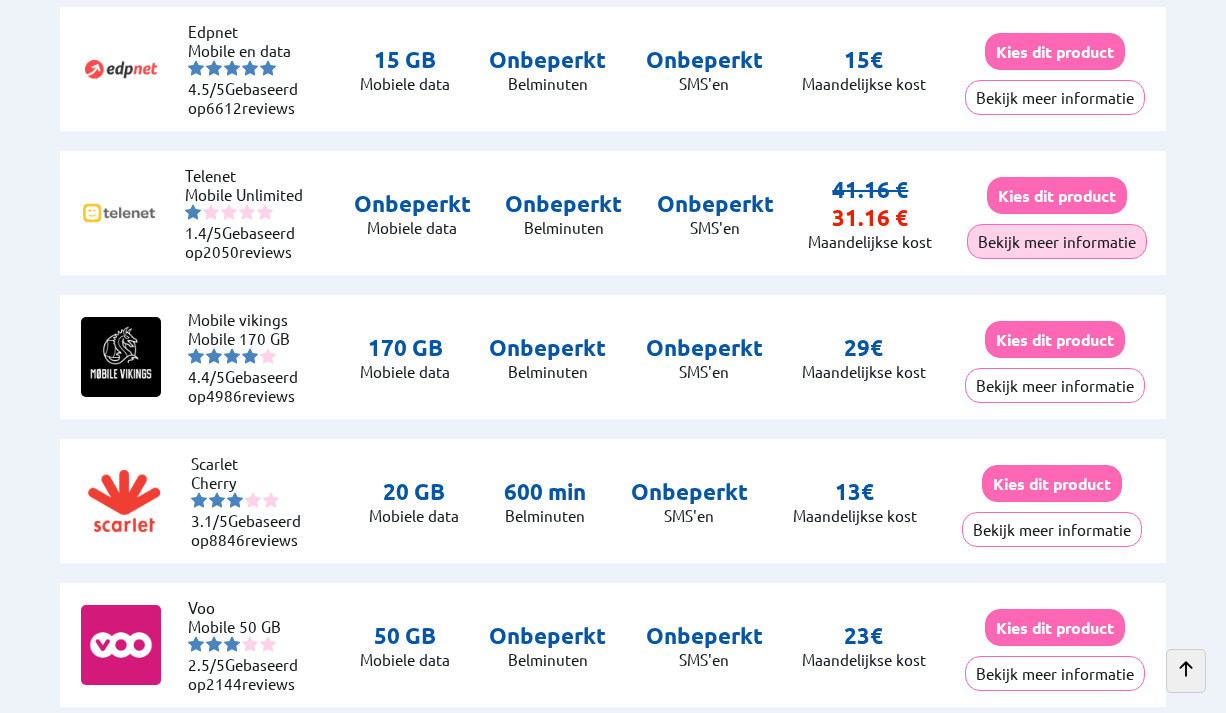 click on "Bekijk meer informatie" at bounding box center (1057, 241) 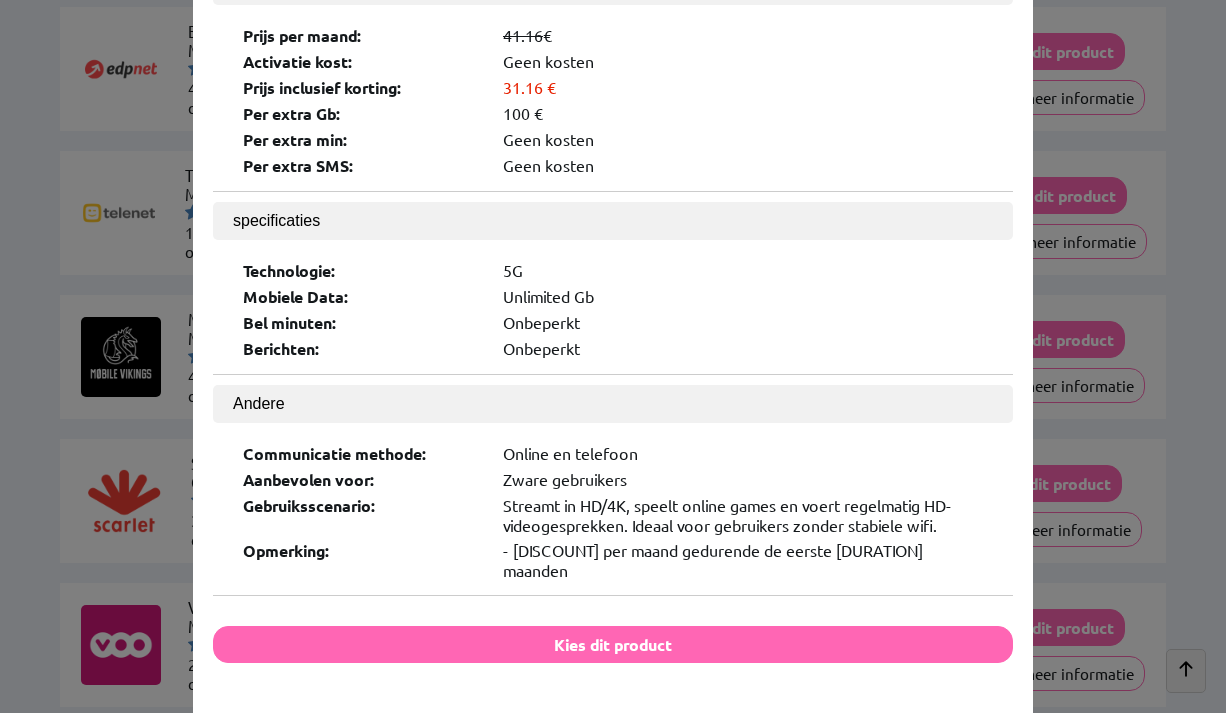 scroll, scrollTop: 330, scrollLeft: 0, axis: vertical 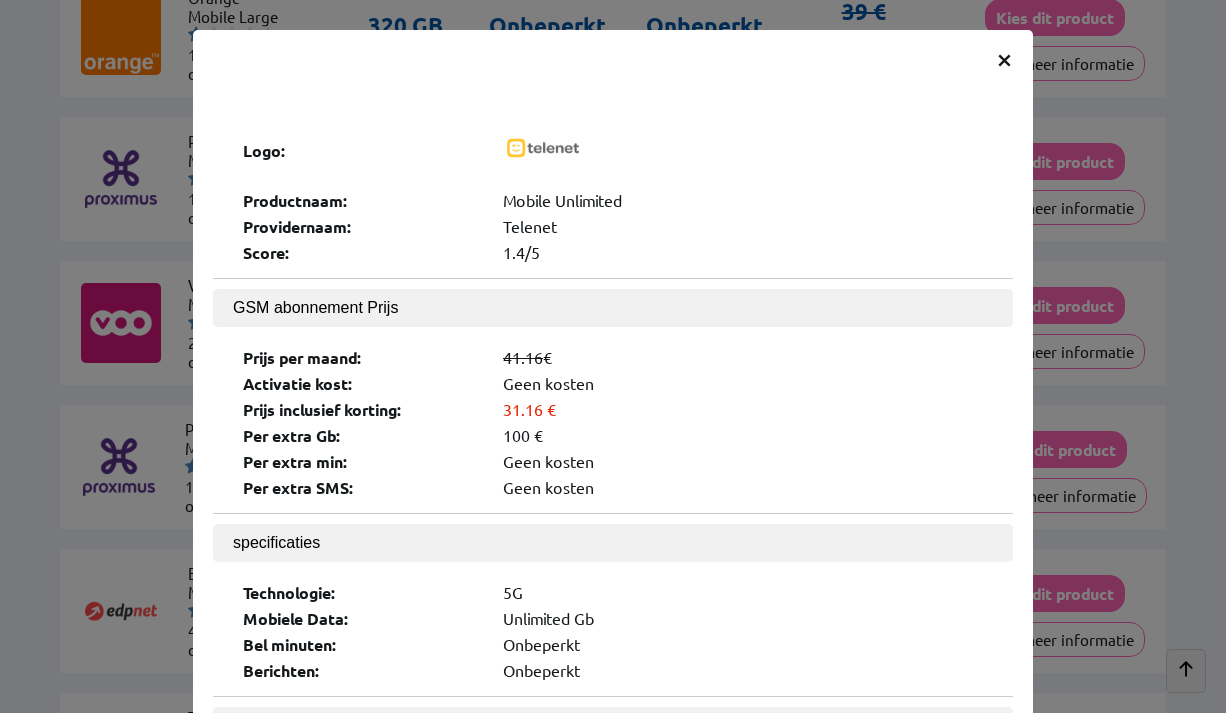click on "×" at bounding box center [1004, 58] 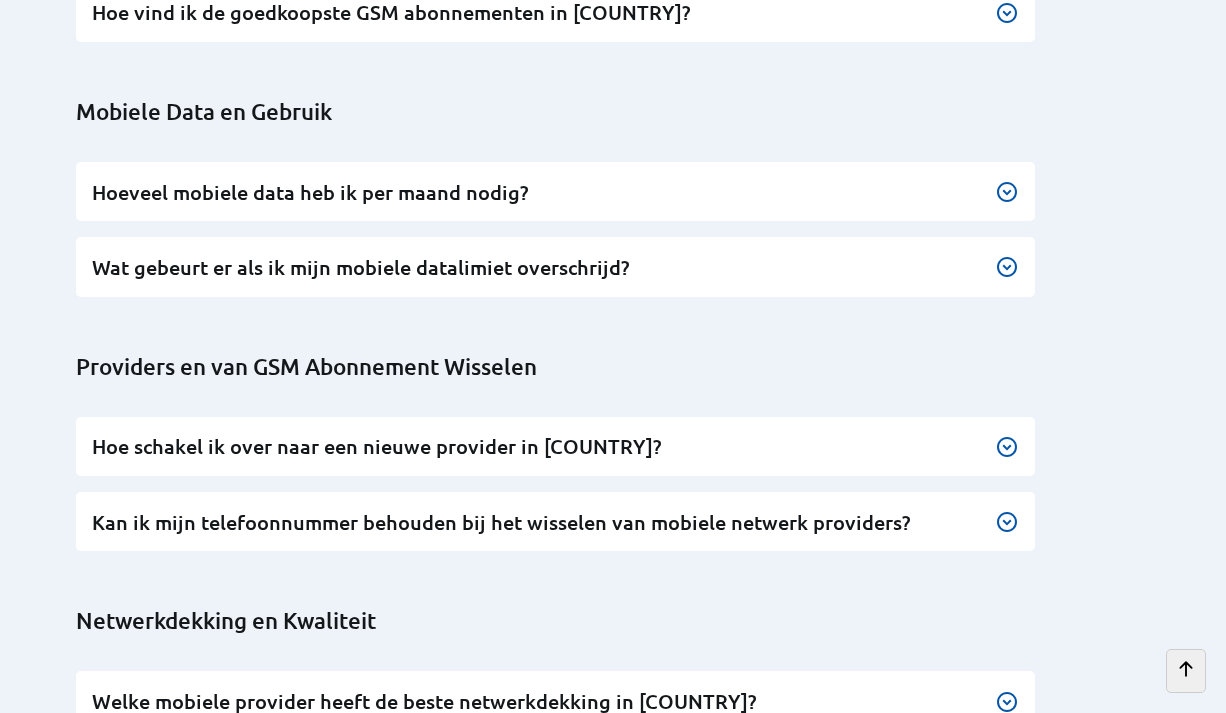 scroll, scrollTop: 9447, scrollLeft: 0, axis: vertical 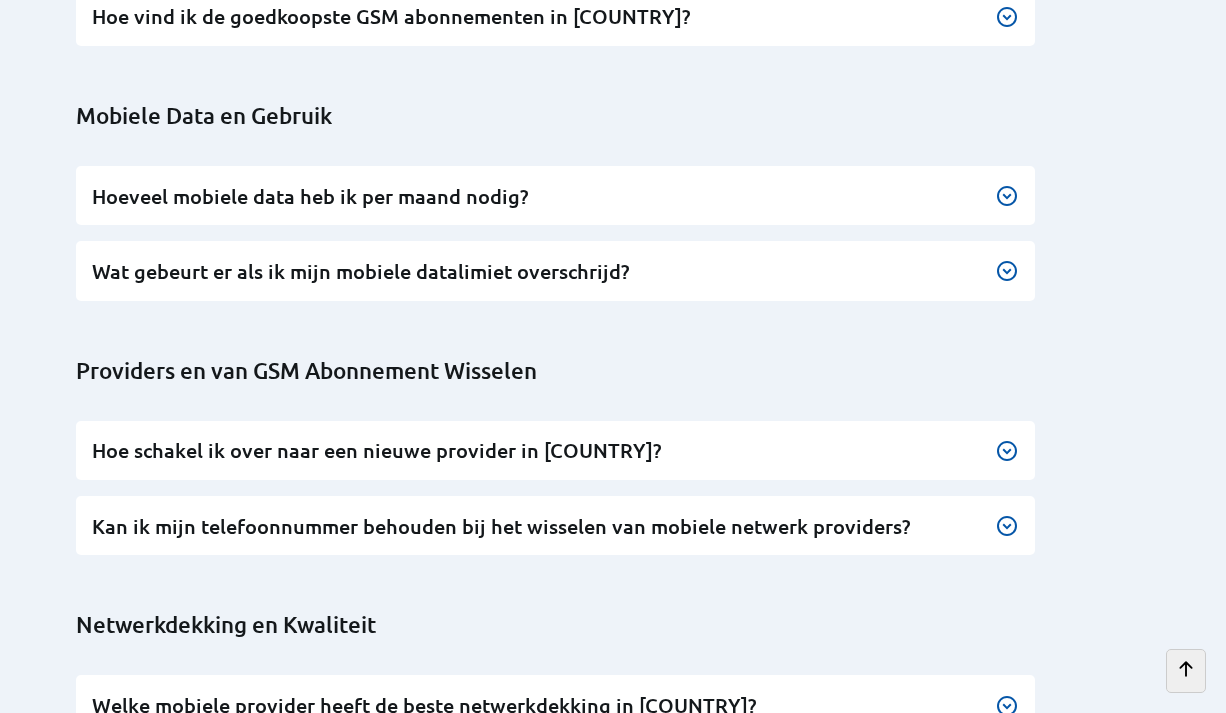 click at bounding box center (1007, 196) 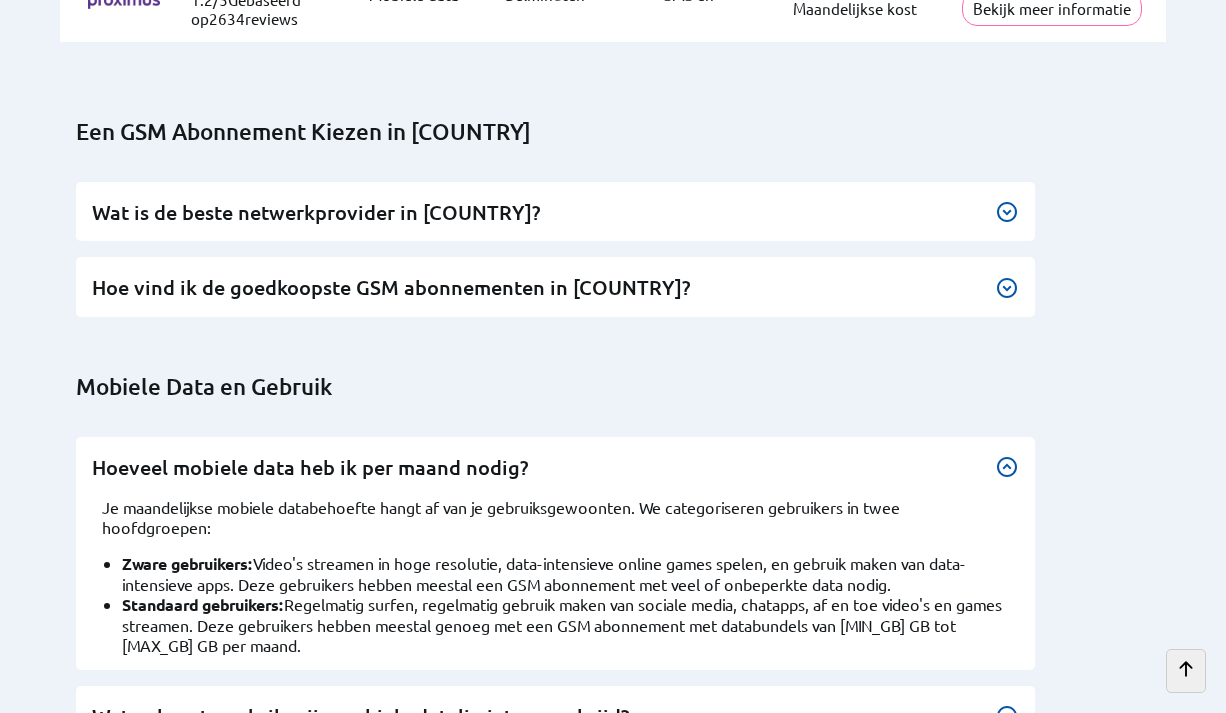 scroll, scrollTop: 9173, scrollLeft: 0, axis: vertical 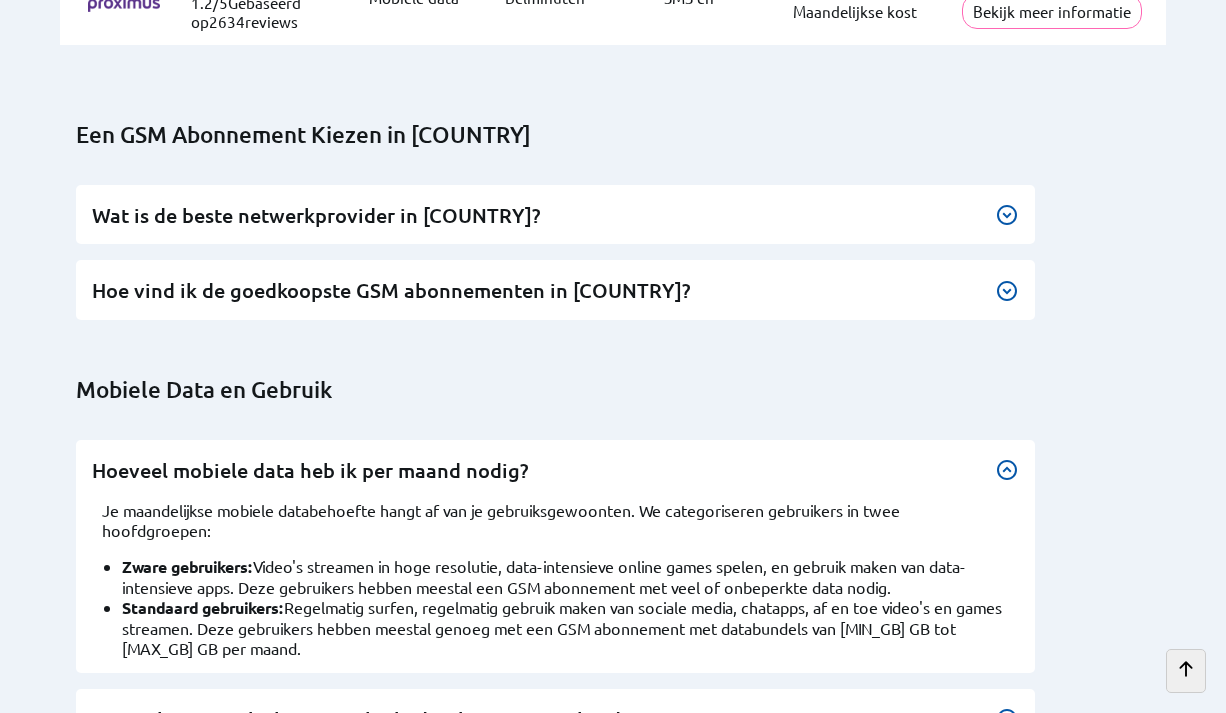 click at bounding box center (1007, 215) 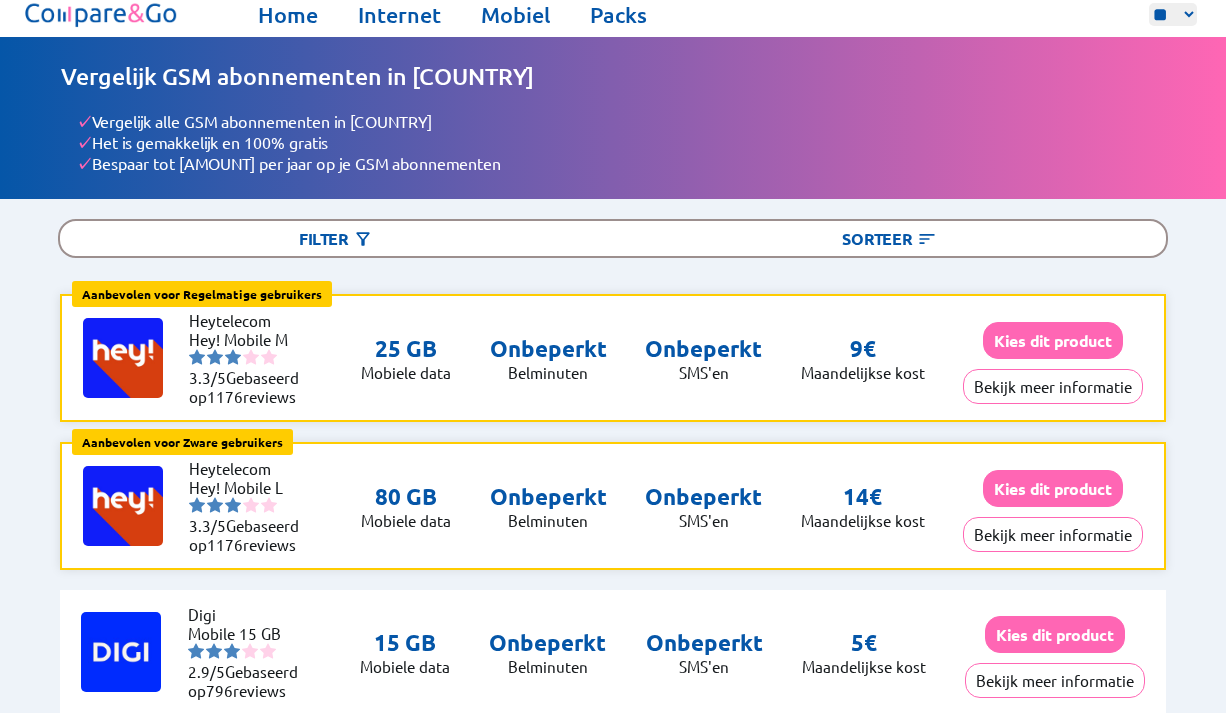 scroll, scrollTop: 0, scrollLeft: 0, axis: both 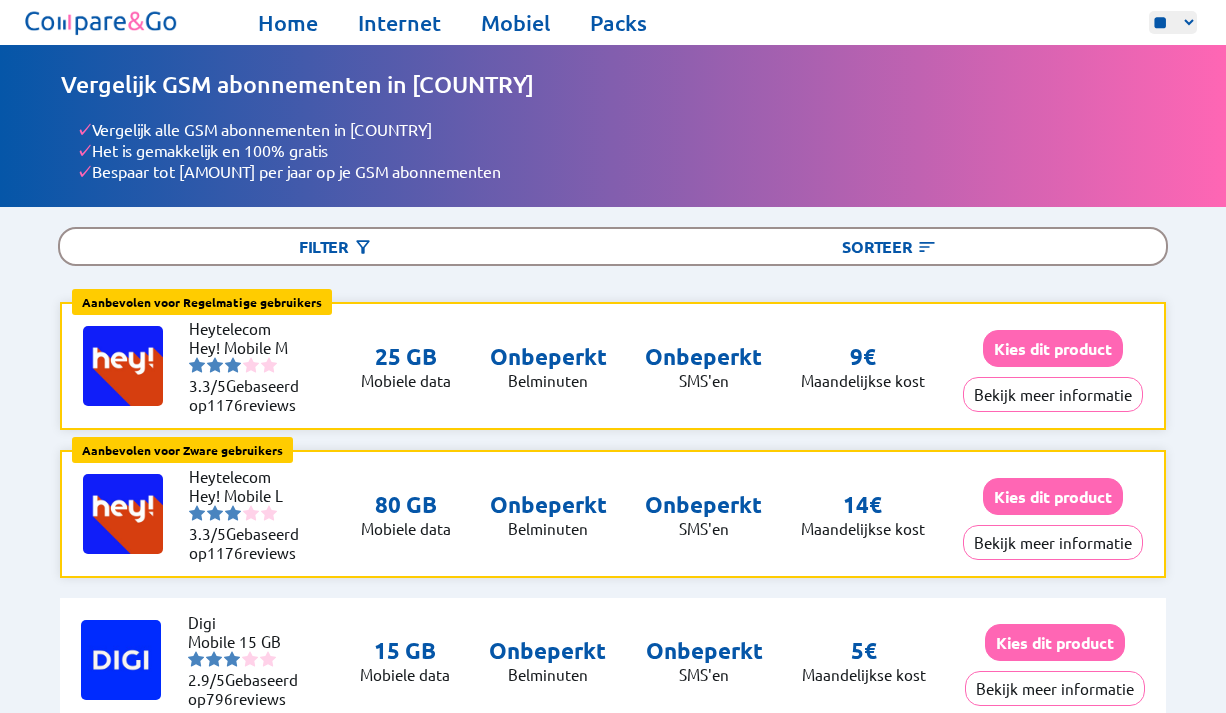 click on "Sorteer" at bounding box center (889, 246) 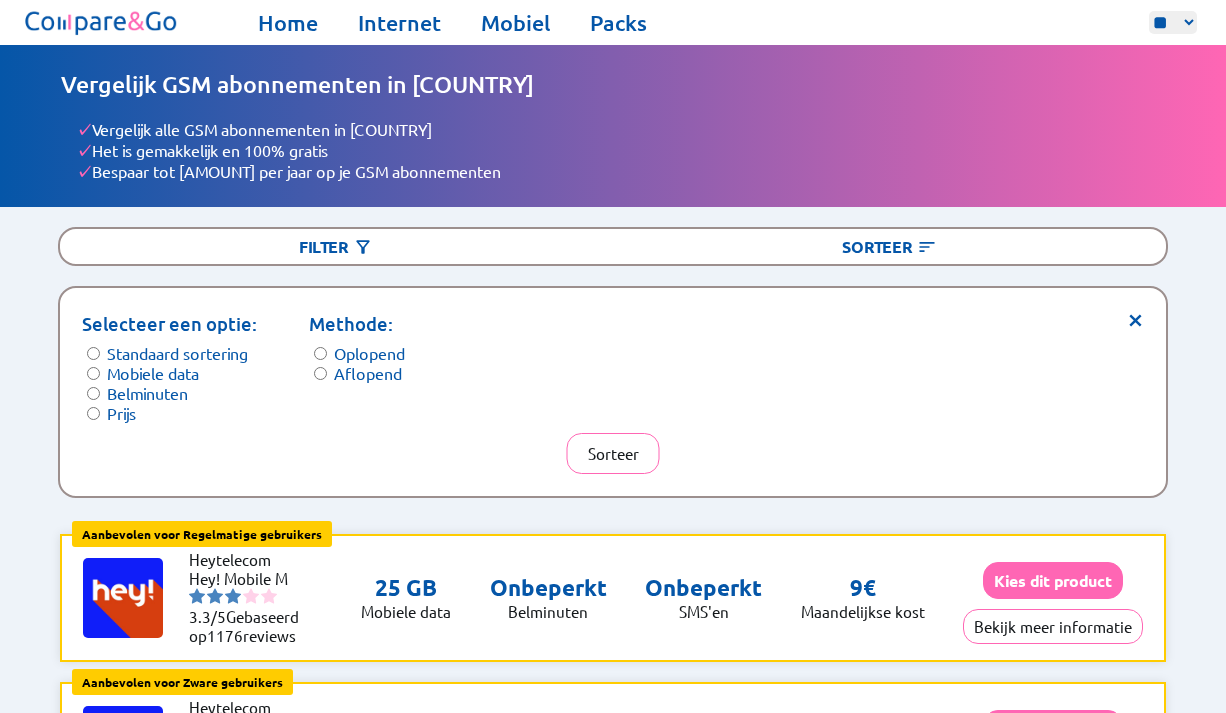click on "Selecteer een optie:
Standaard sortering
Mobiele data
Belminuten
Prijs" at bounding box center [169, 366] 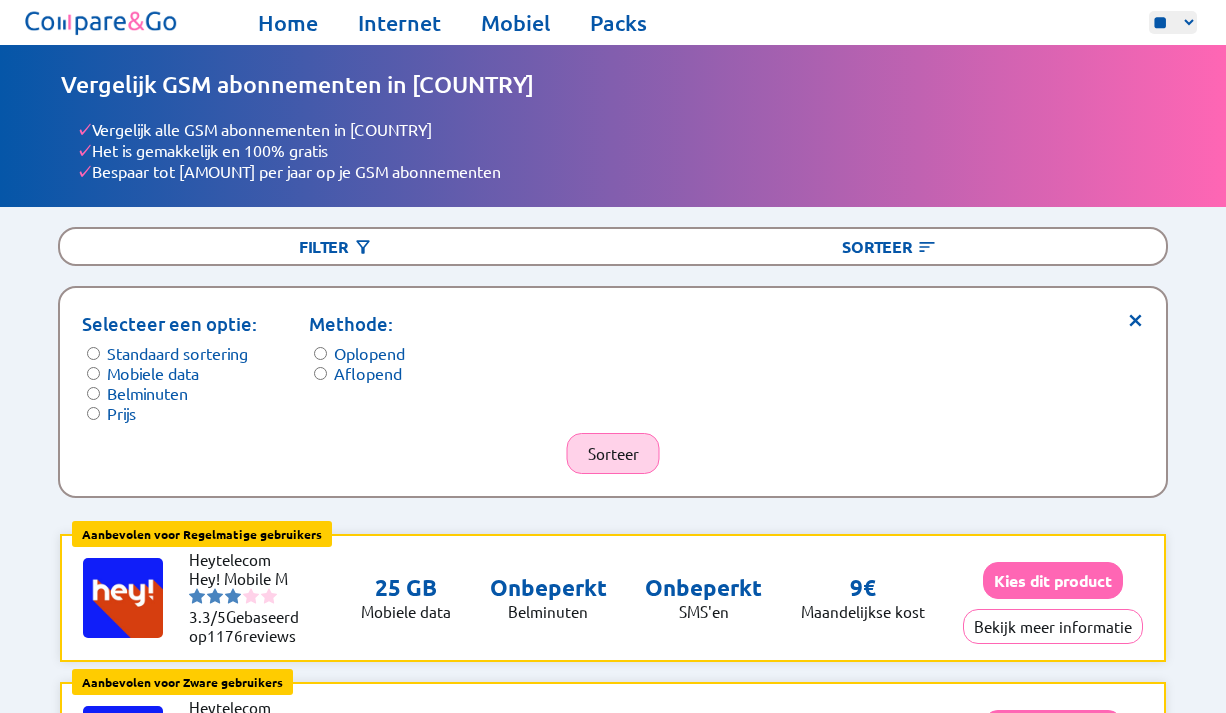 click on "Sorteer" at bounding box center (613, 453) 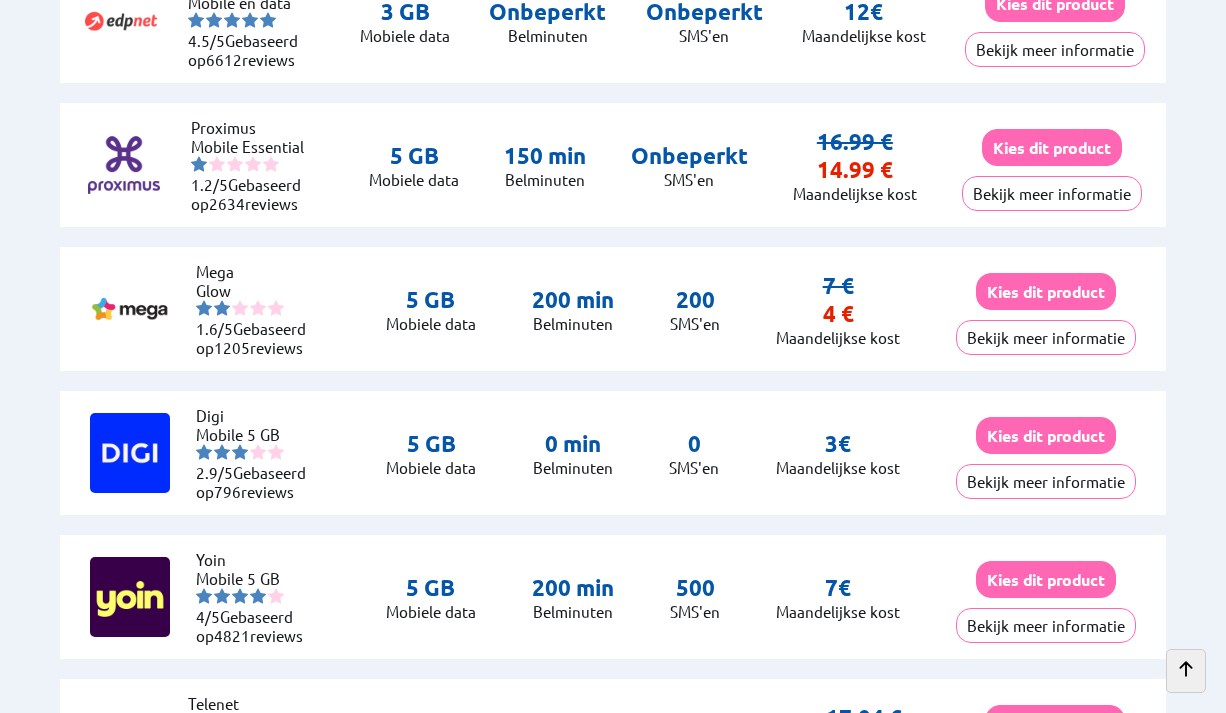 scroll, scrollTop: 0, scrollLeft: 0, axis: both 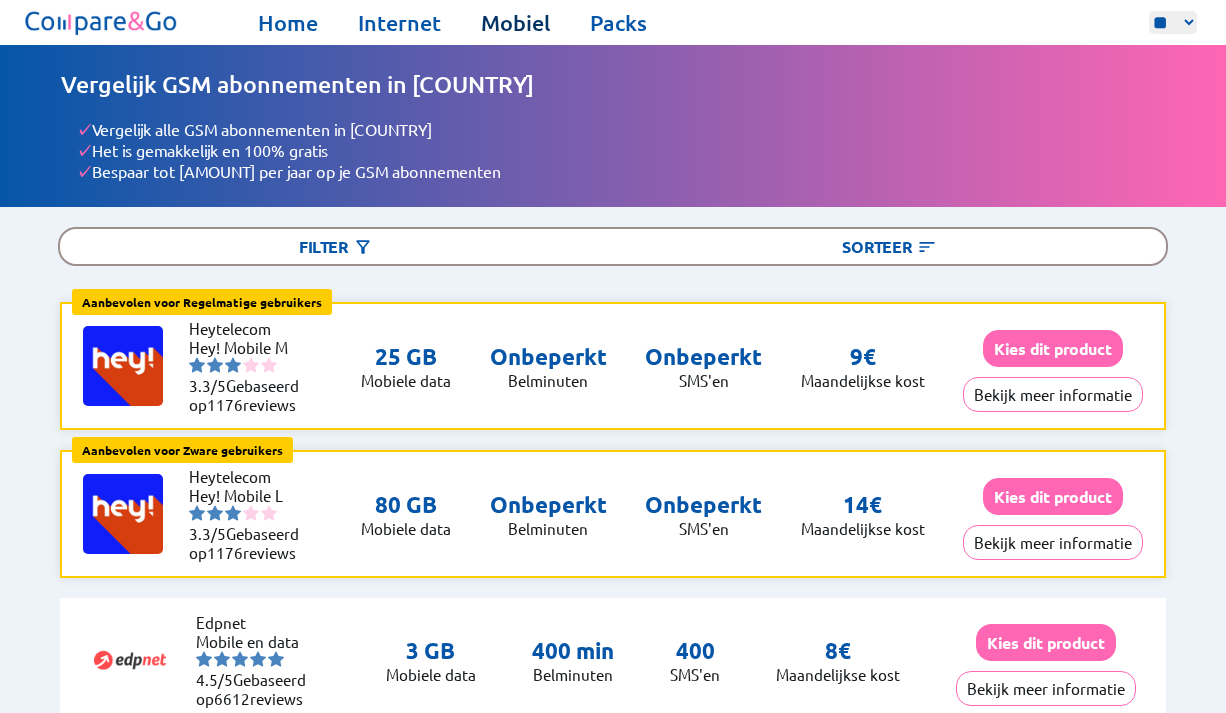 click on "Mobiel" at bounding box center (515, 23) 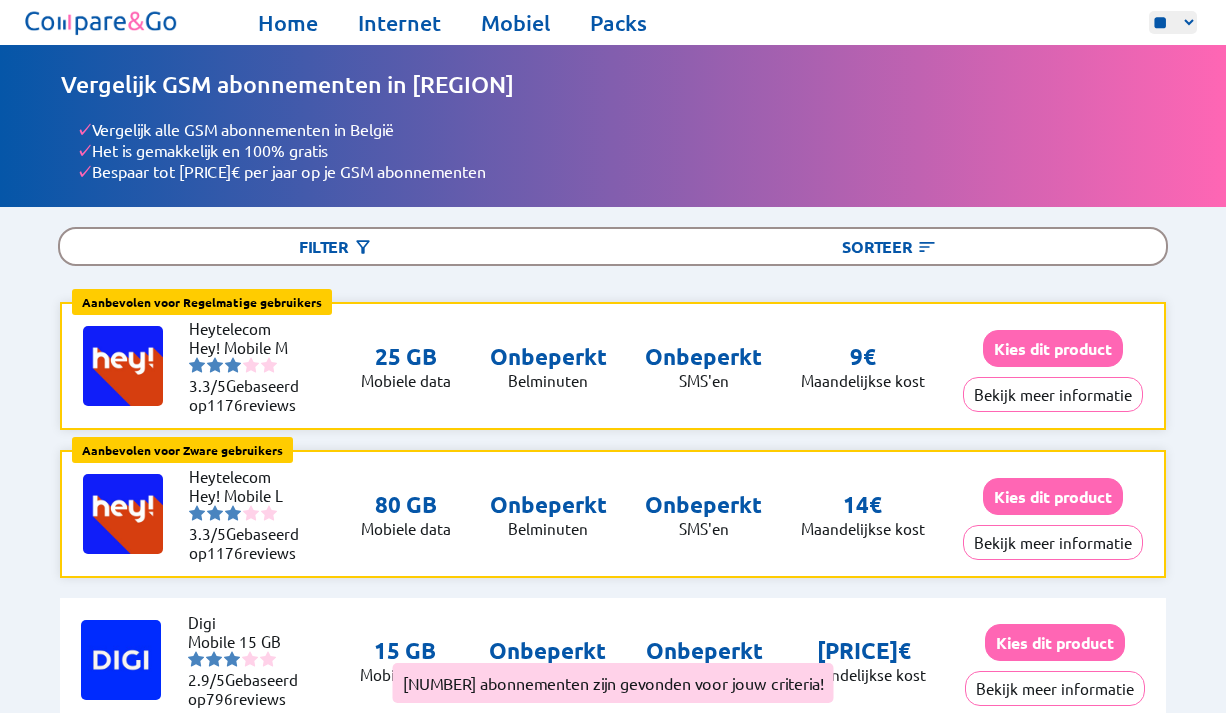 scroll, scrollTop: 0, scrollLeft: 0, axis: both 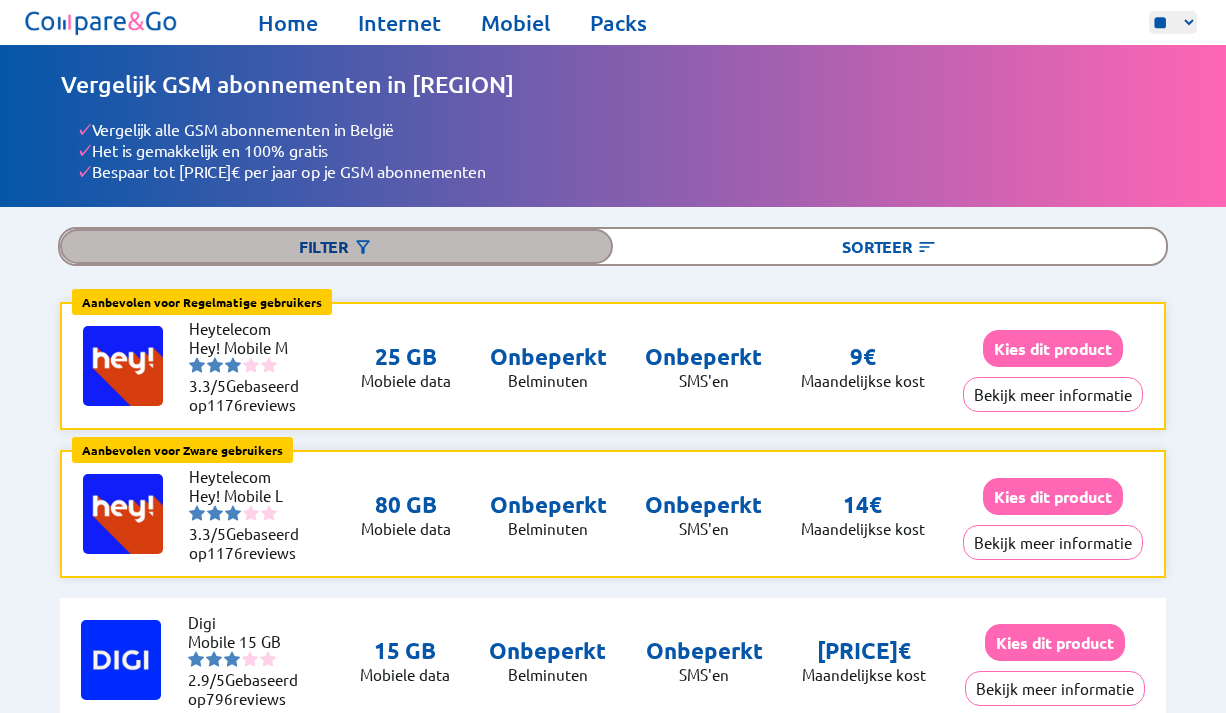 click on "Filter" at bounding box center [336, 246] 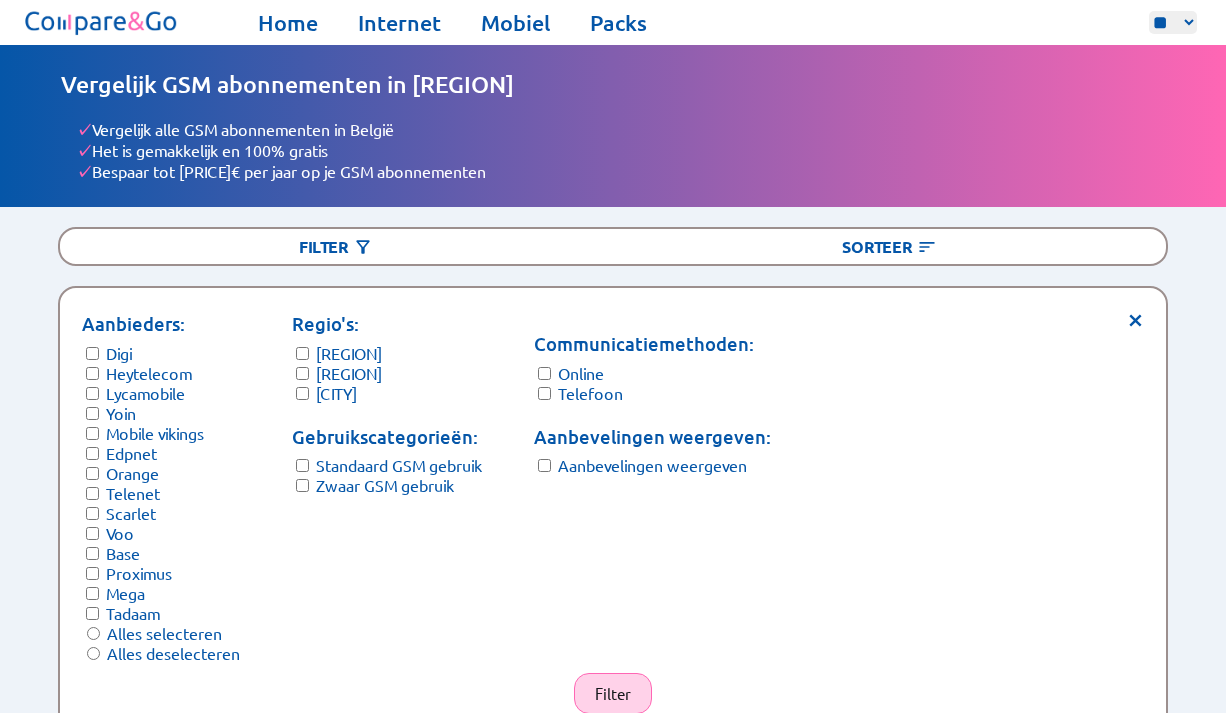 click on "Filter" at bounding box center [613, 693] 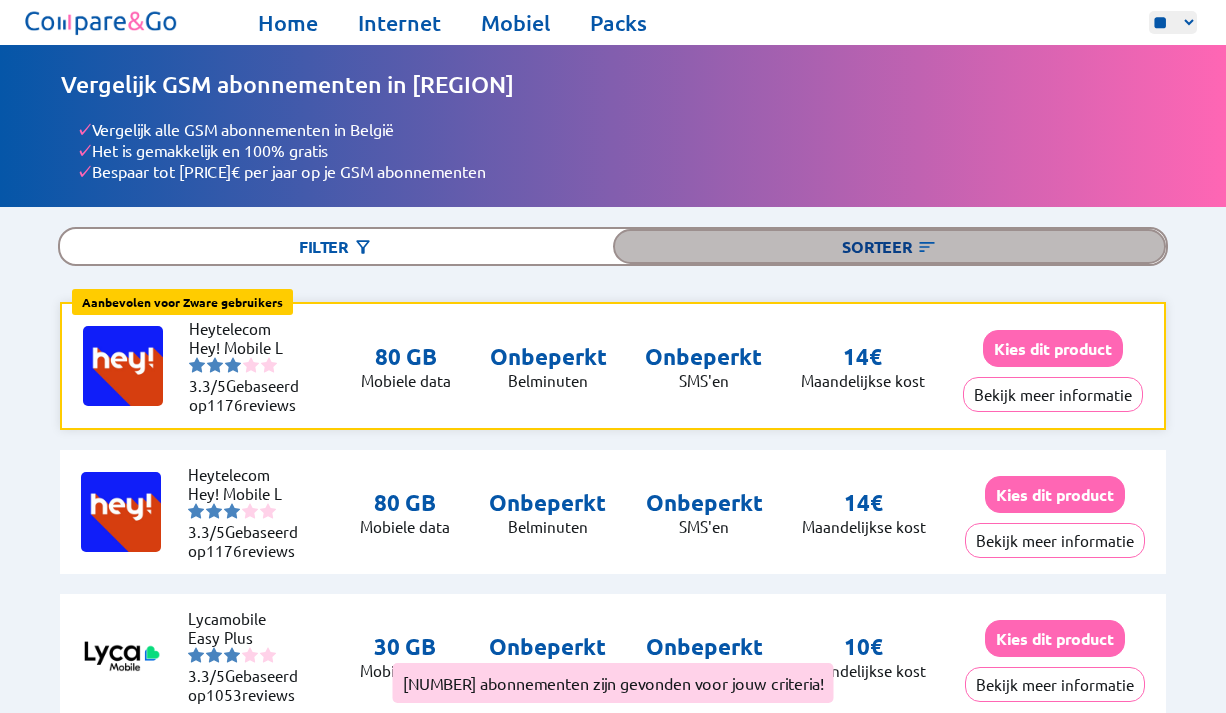 click on "Sorteer" at bounding box center (889, 246) 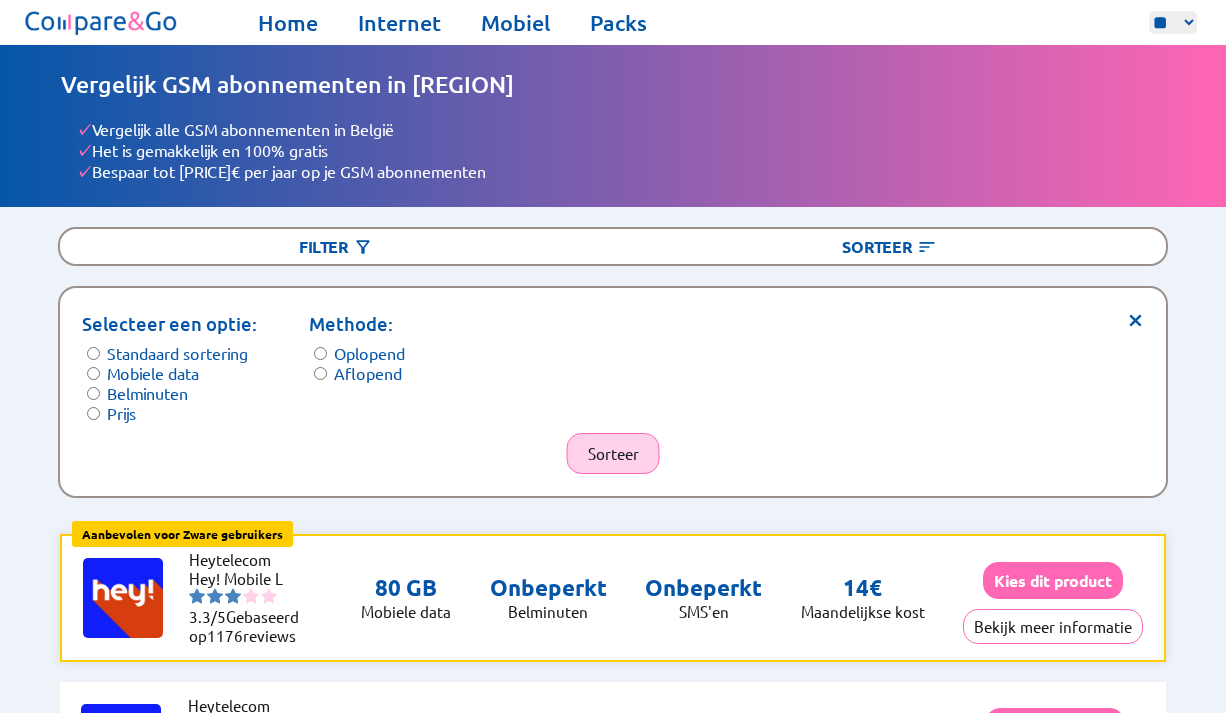 click on "Sorteer" at bounding box center (613, 453) 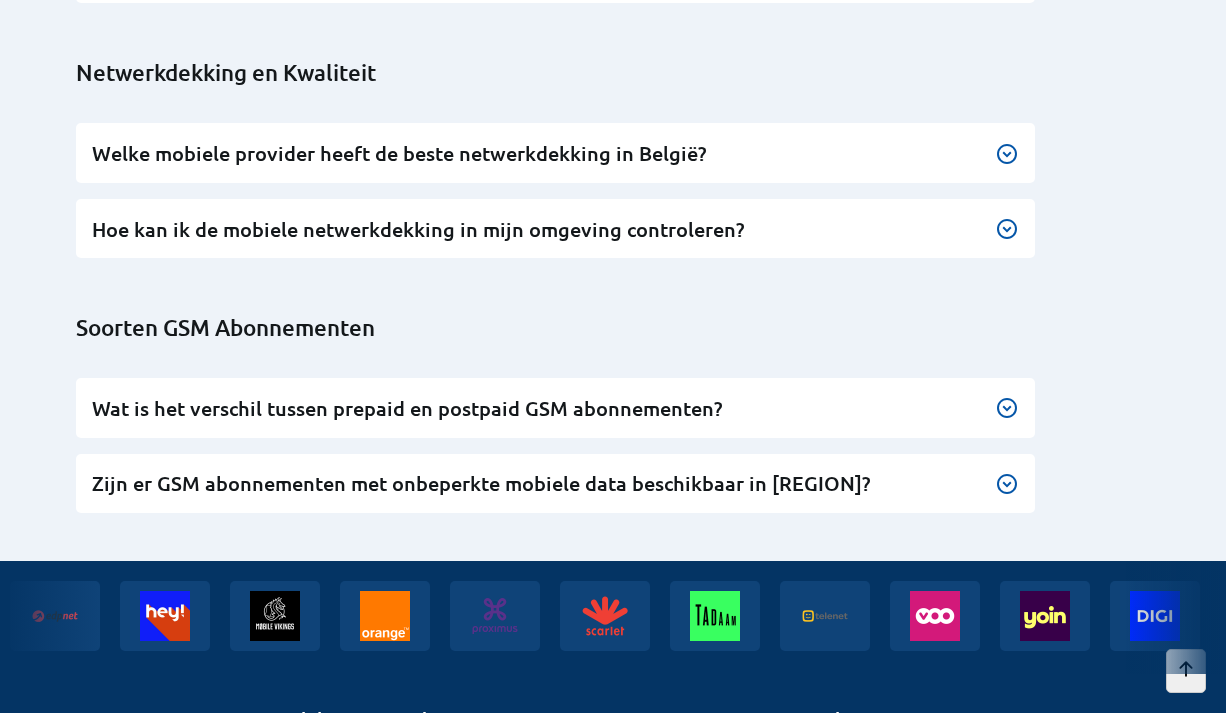 scroll, scrollTop: 5100, scrollLeft: 0, axis: vertical 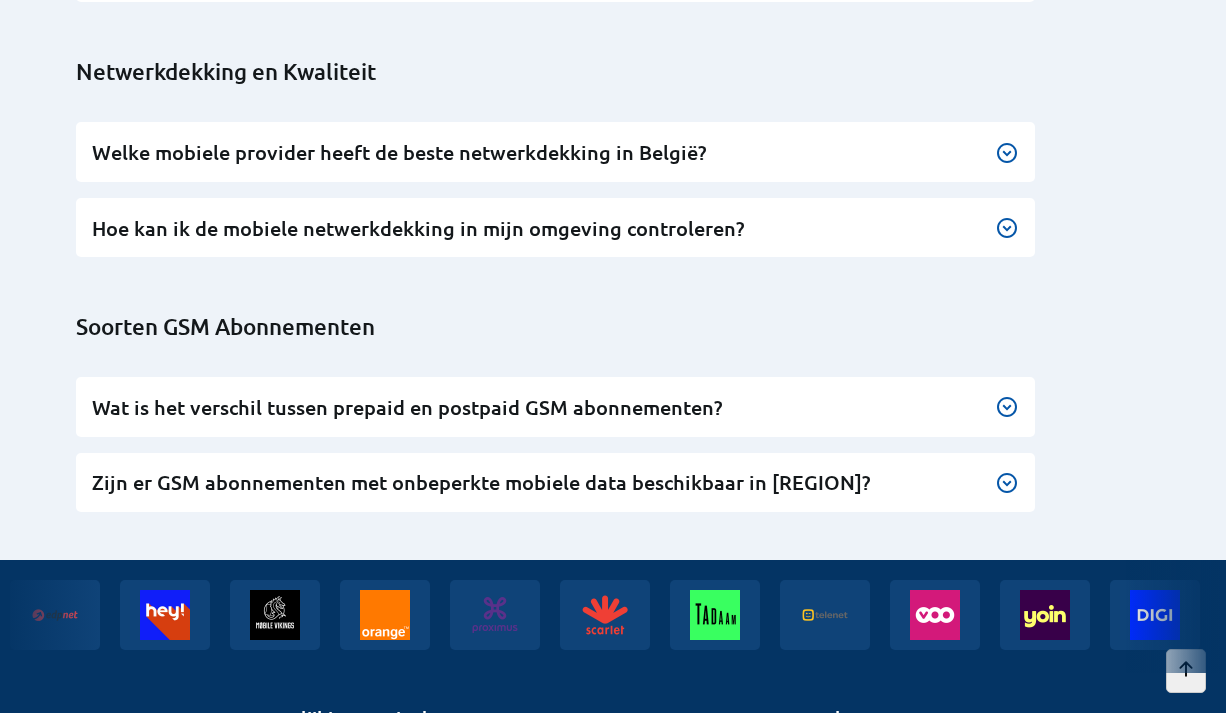 click at bounding box center [1007, 228] 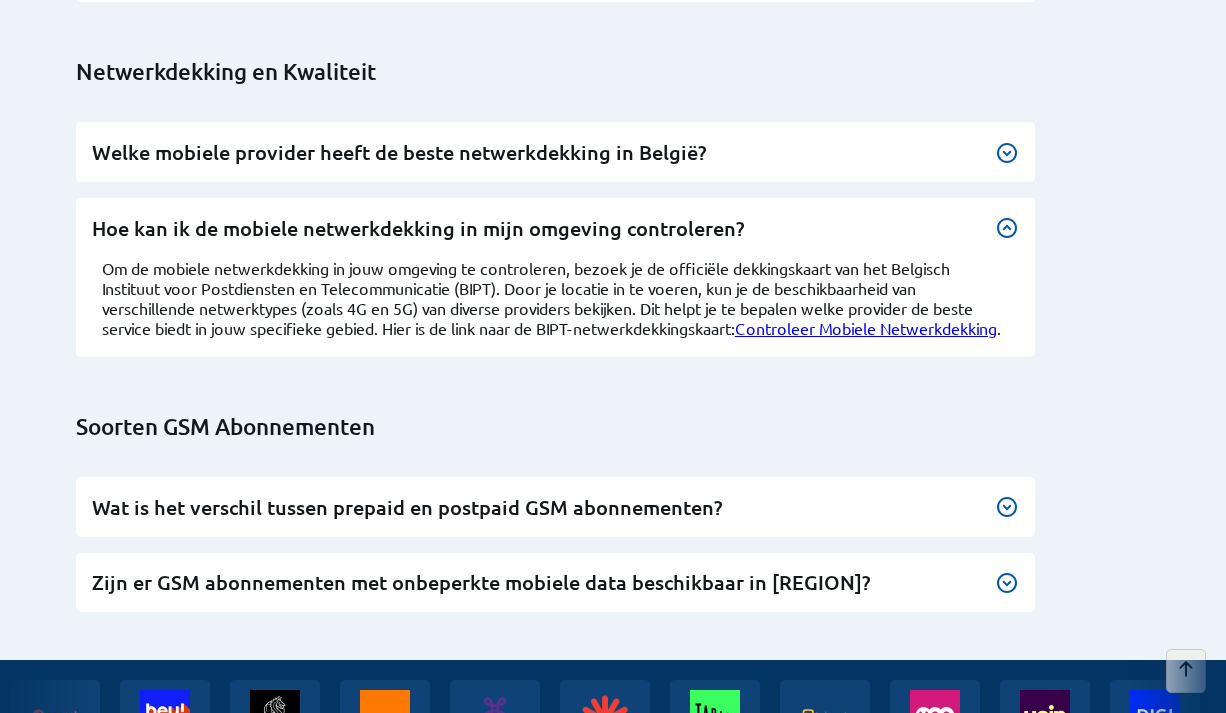 click on "Controleer Mobiele Netwerkdekking" at bounding box center [866, 328] 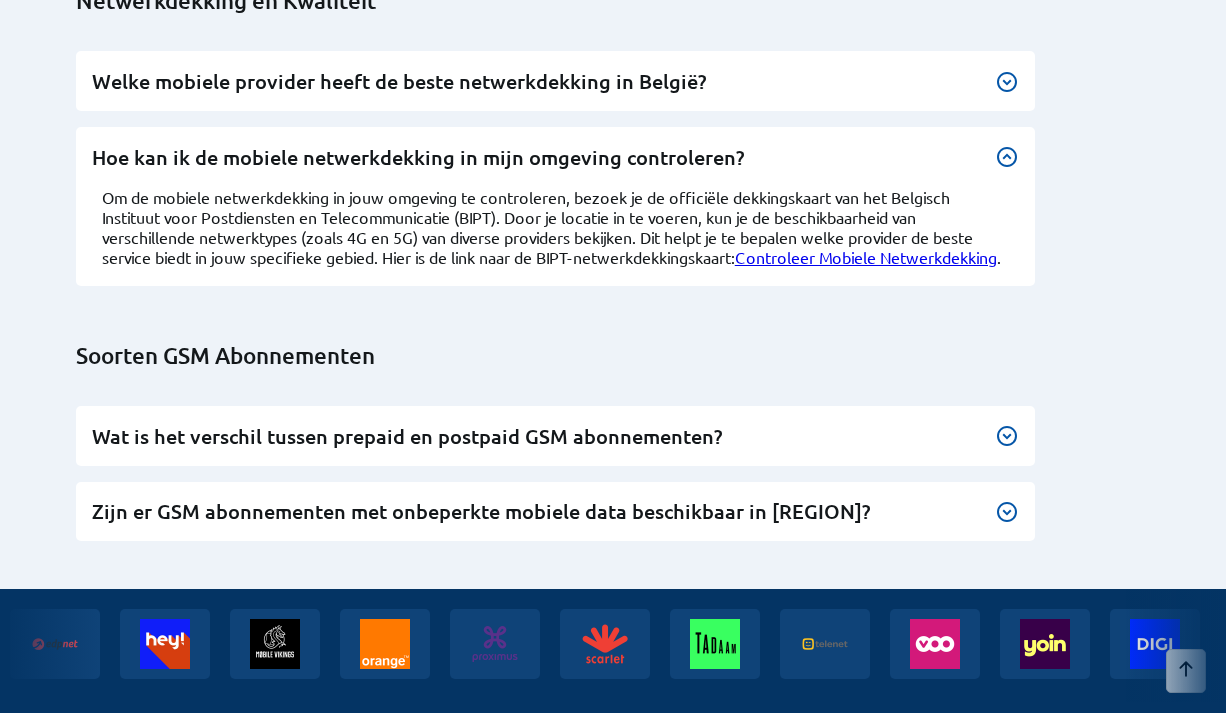 scroll, scrollTop: 5381, scrollLeft: 0, axis: vertical 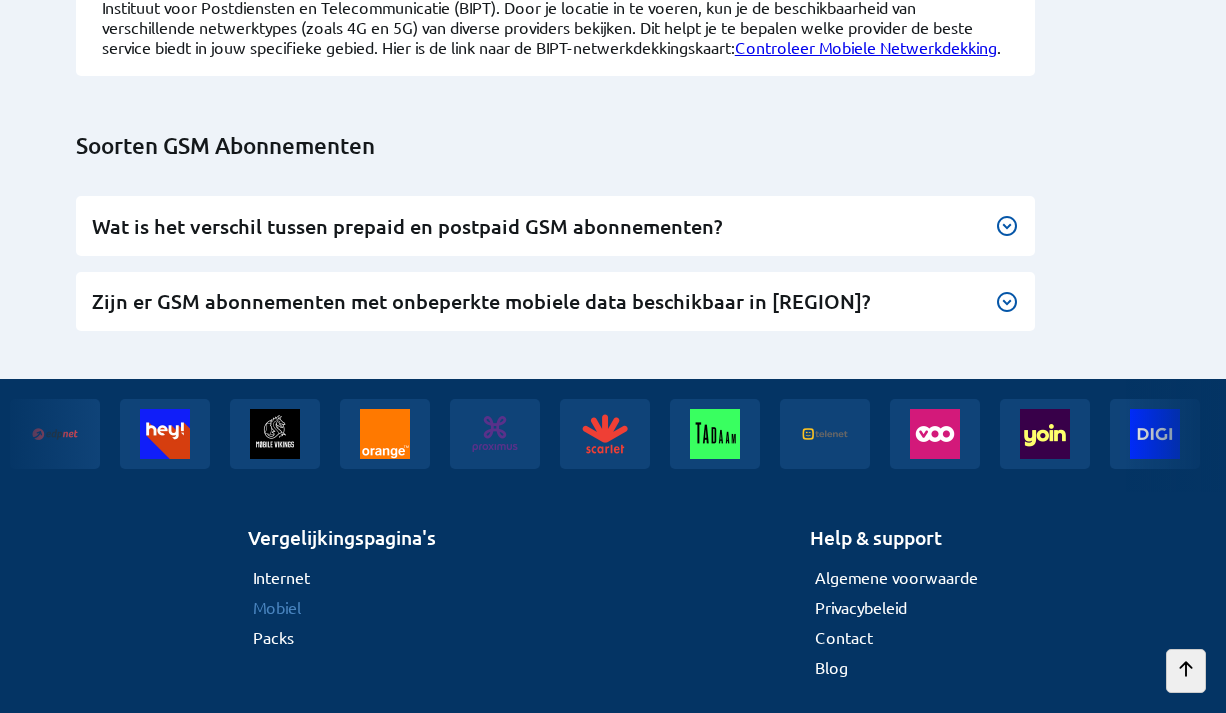 click on "Mobiel" at bounding box center (277, 607) 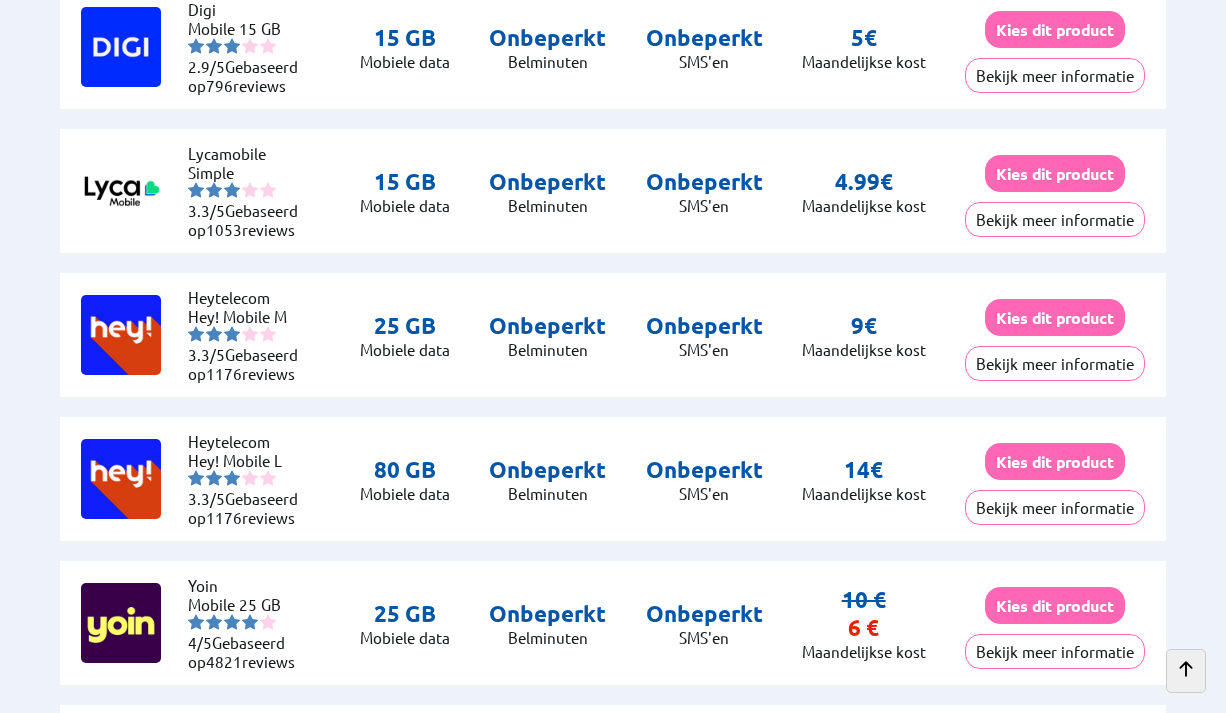 scroll, scrollTop: 0, scrollLeft: 0, axis: both 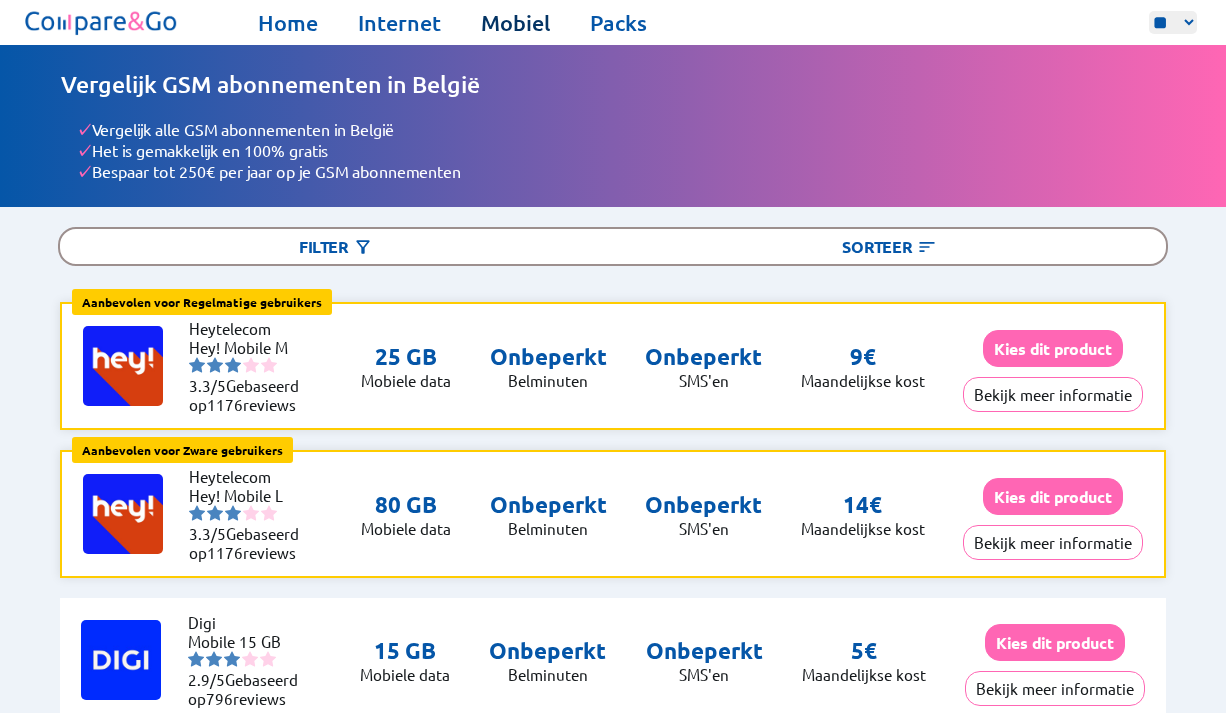click on "Mobiel" at bounding box center [515, 23] 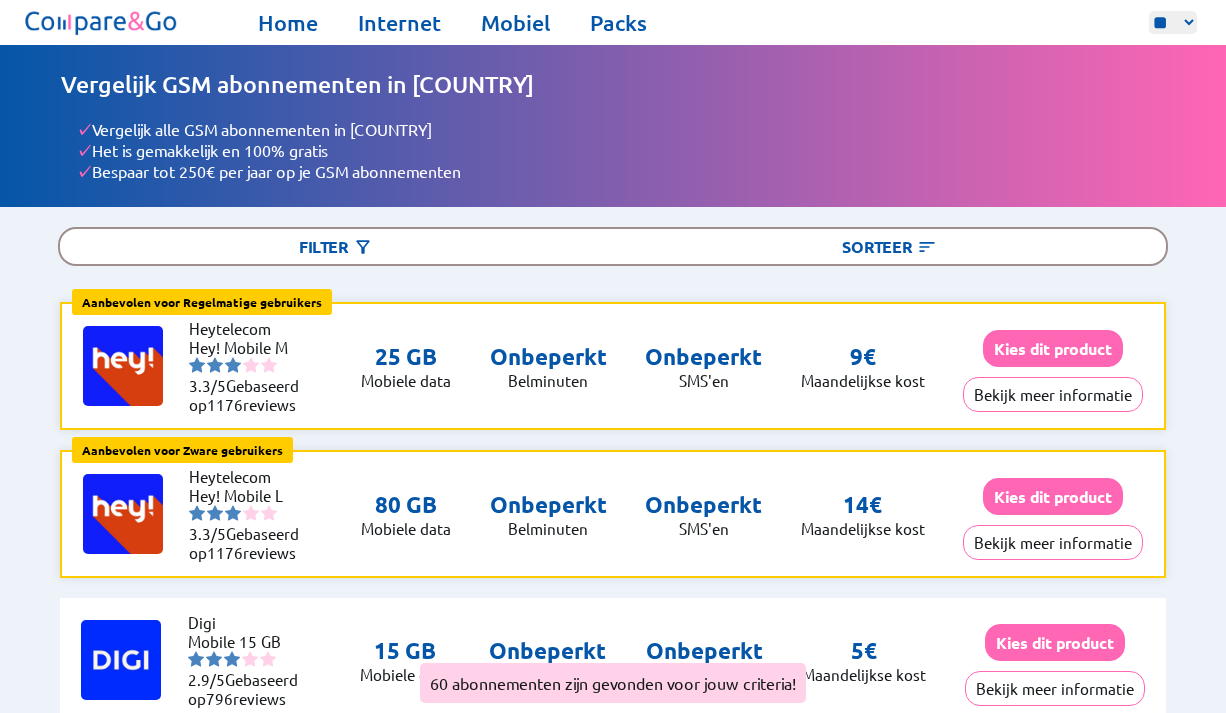 scroll, scrollTop: 0, scrollLeft: 0, axis: both 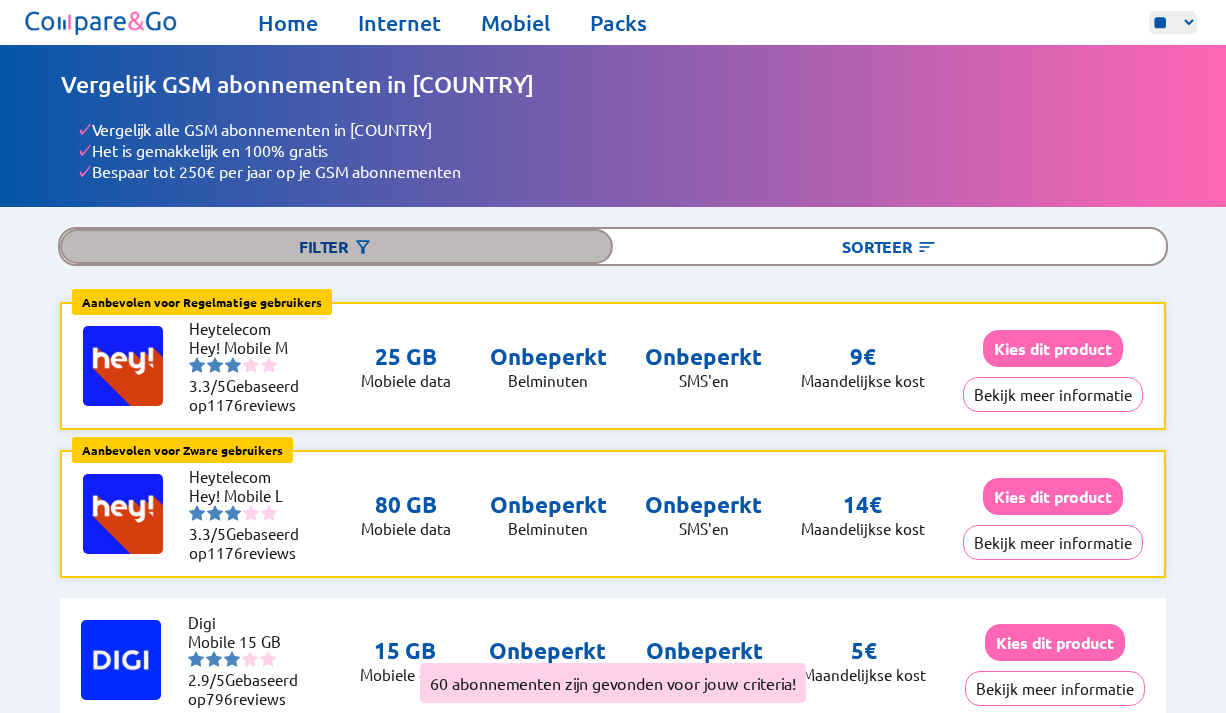 click on "Filter" at bounding box center [336, 246] 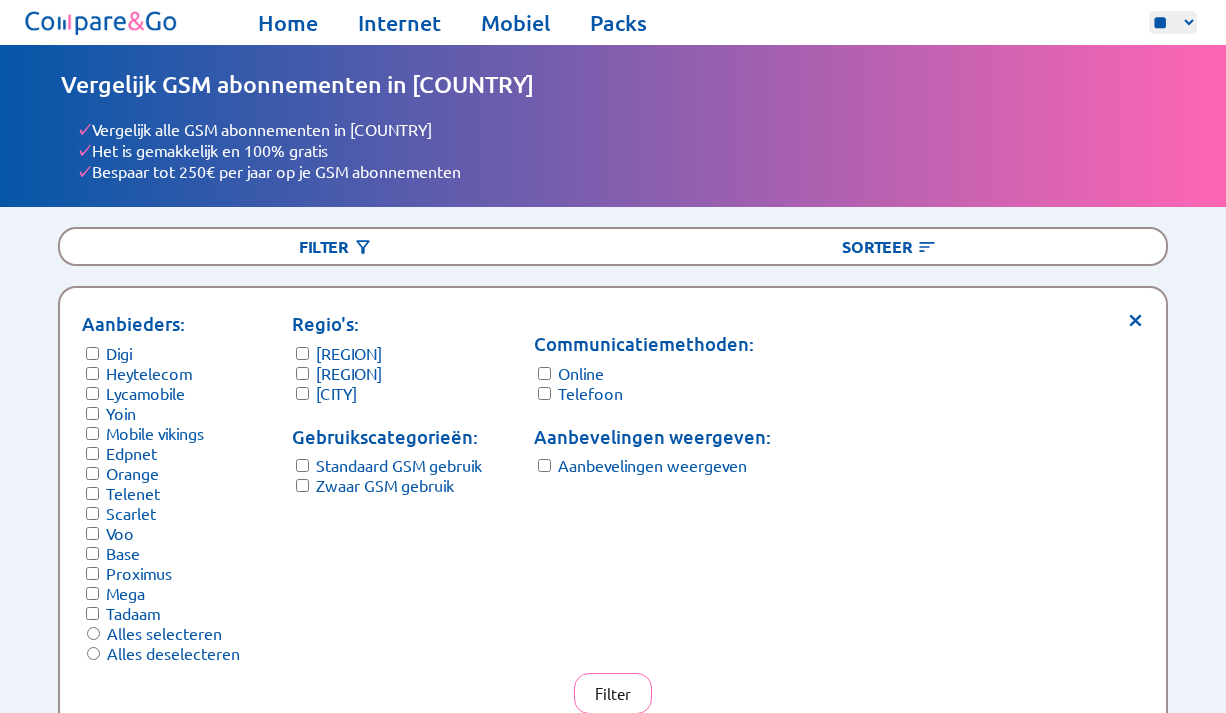 click on "Regio's: [REGION], [REGION], [REGION]" at bounding box center [387, 356] 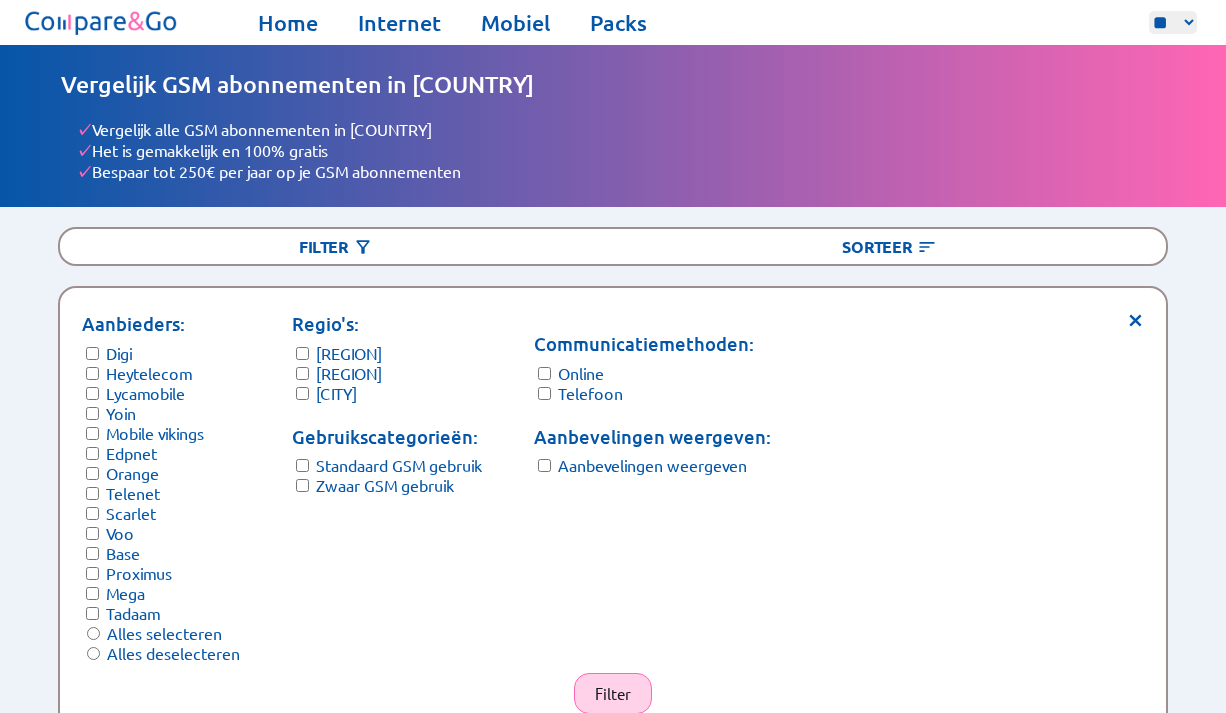 click on "Filter" at bounding box center (613, 693) 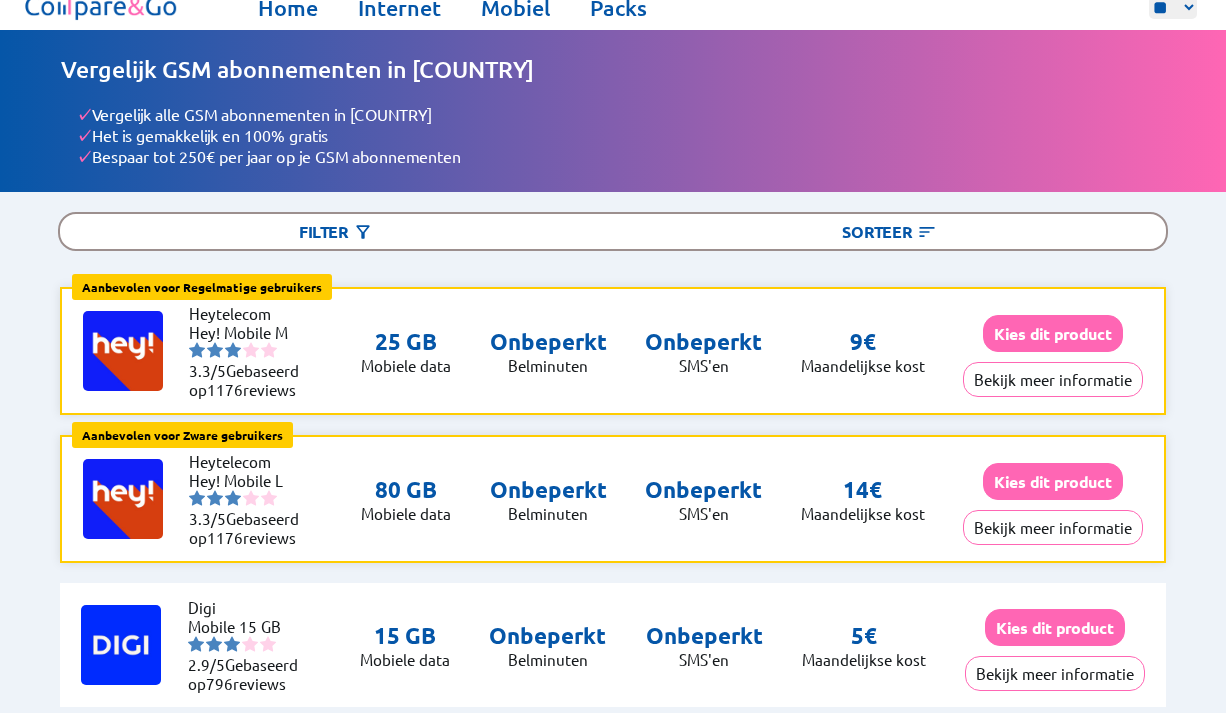 scroll, scrollTop: 0, scrollLeft: 0, axis: both 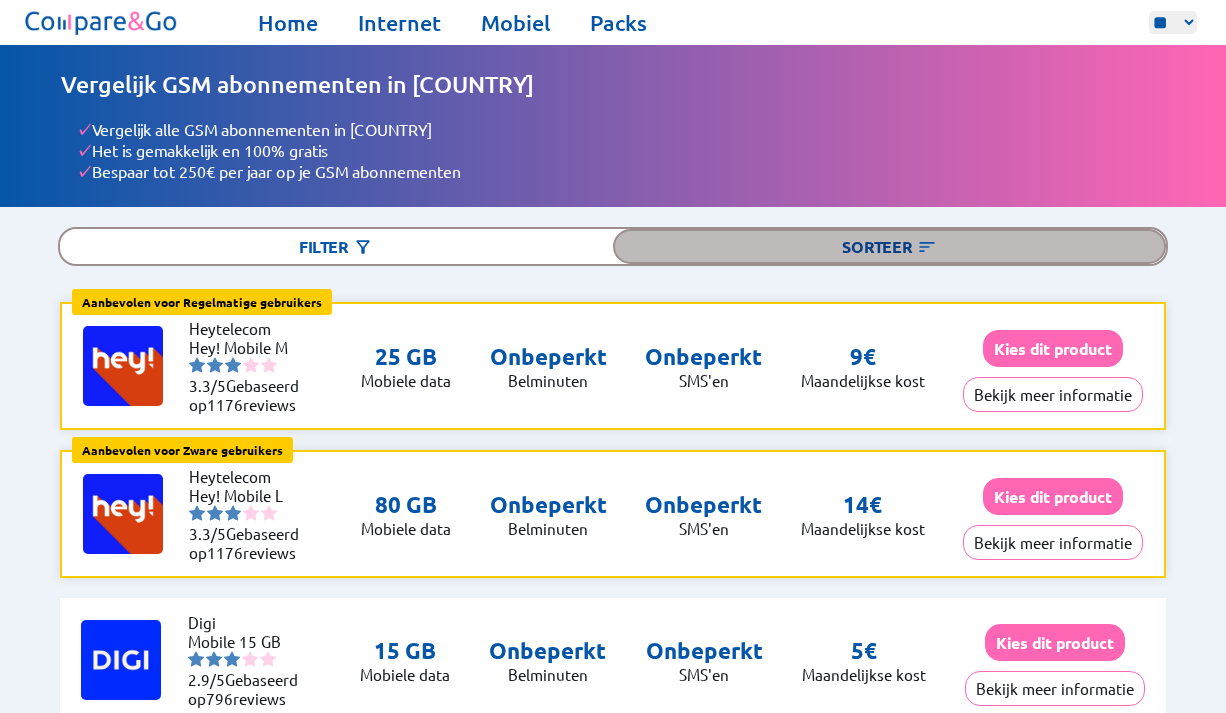 click on "Sorteer" at bounding box center (889, 246) 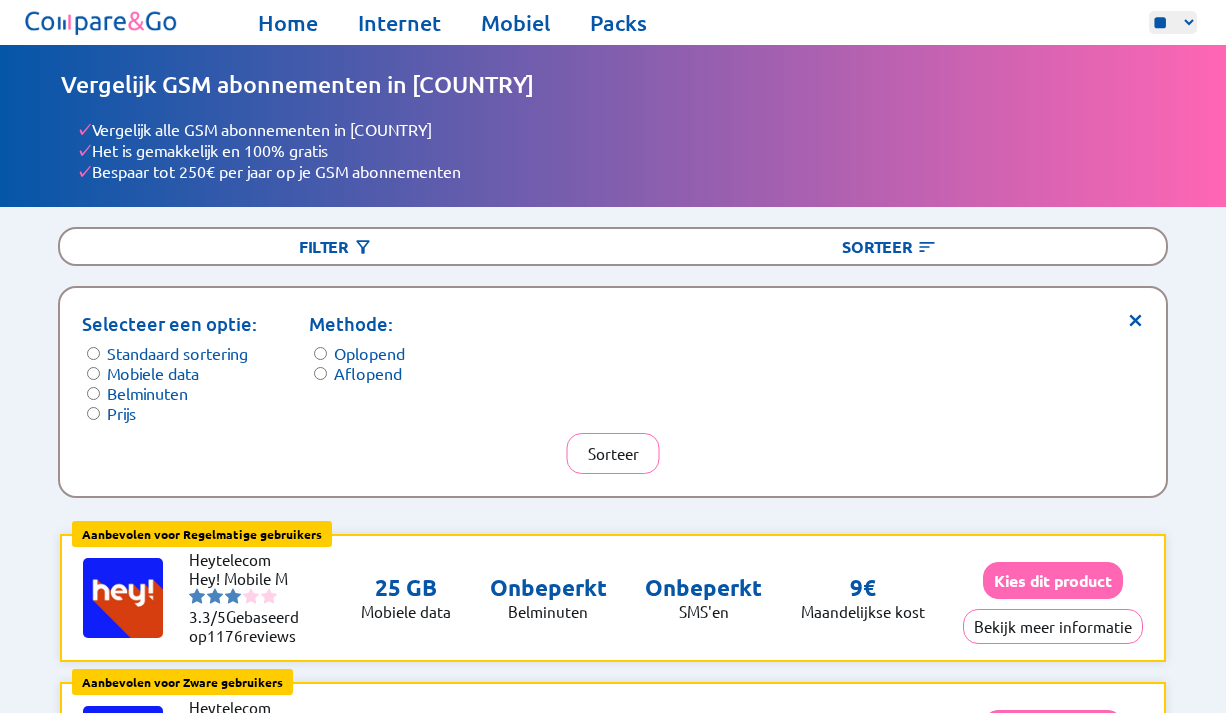 click on "×
Selecteer een optie:
Standaard sortering
Mobiele data
Belminuten
Prijs
Methode:
Oplopend
Aflopend
Sorteer" at bounding box center (613, 392) 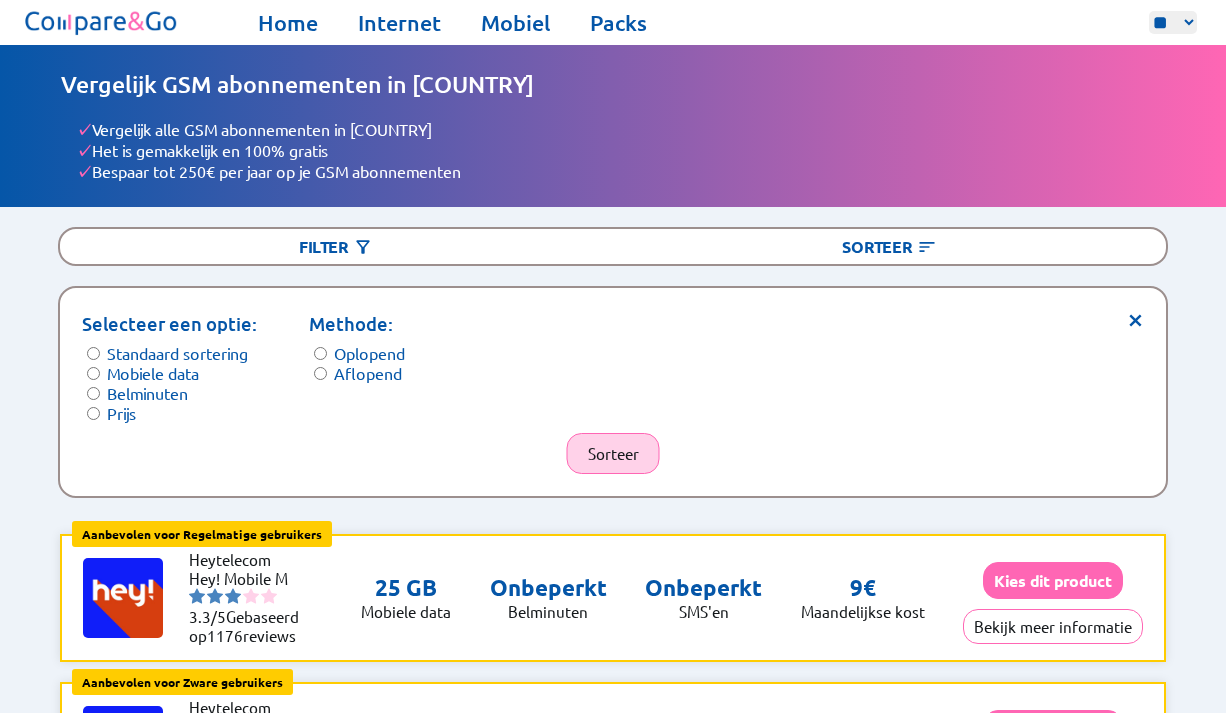 click on "Sorteer" at bounding box center (613, 453) 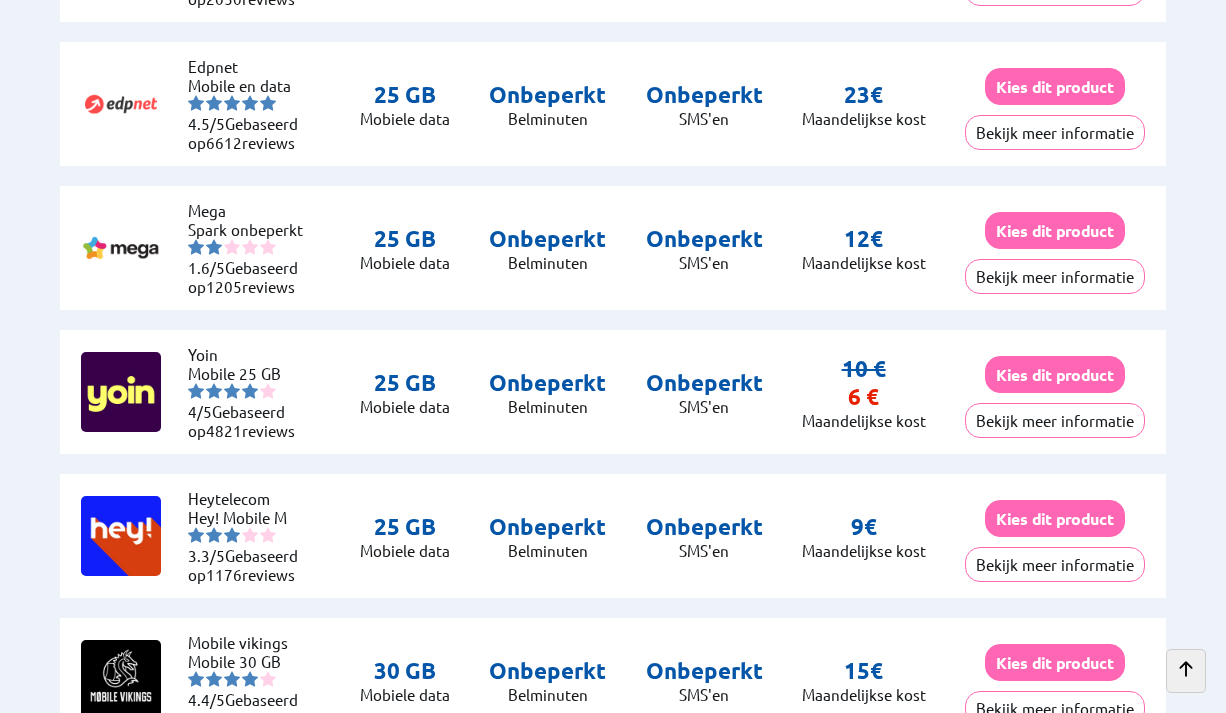 scroll, scrollTop: 1711, scrollLeft: 0, axis: vertical 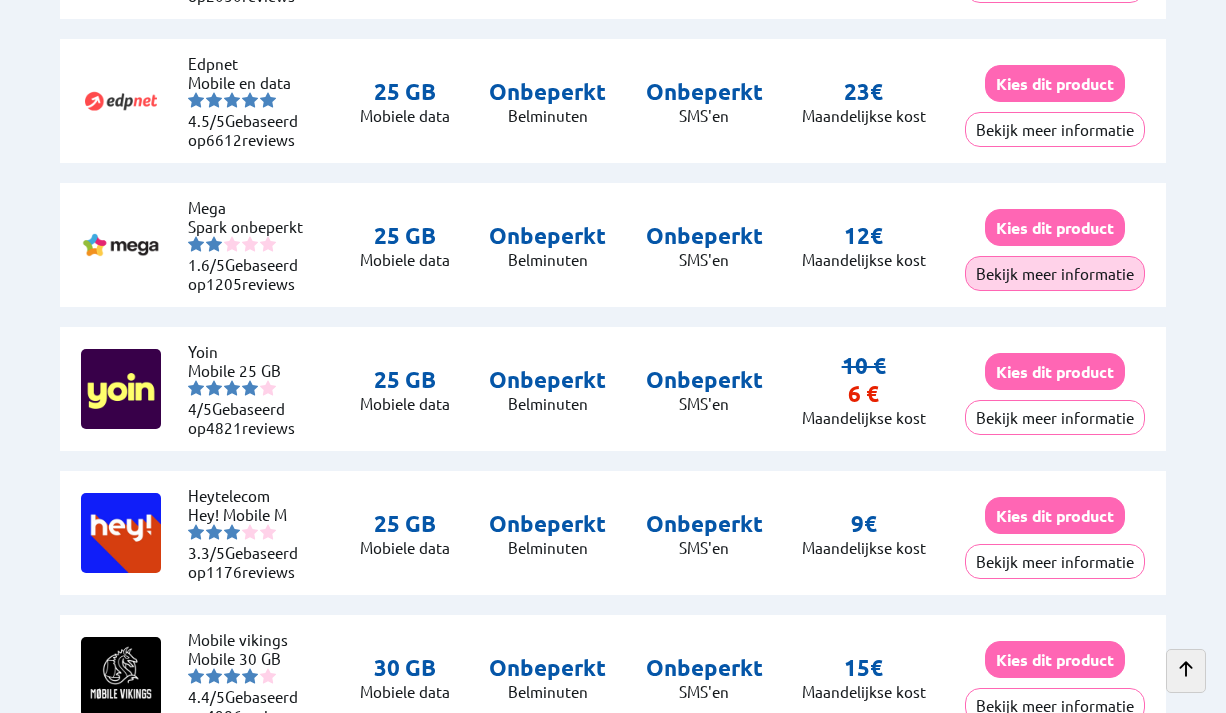 click on "Bekijk meer informatie" at bounding box center [1055, 273] 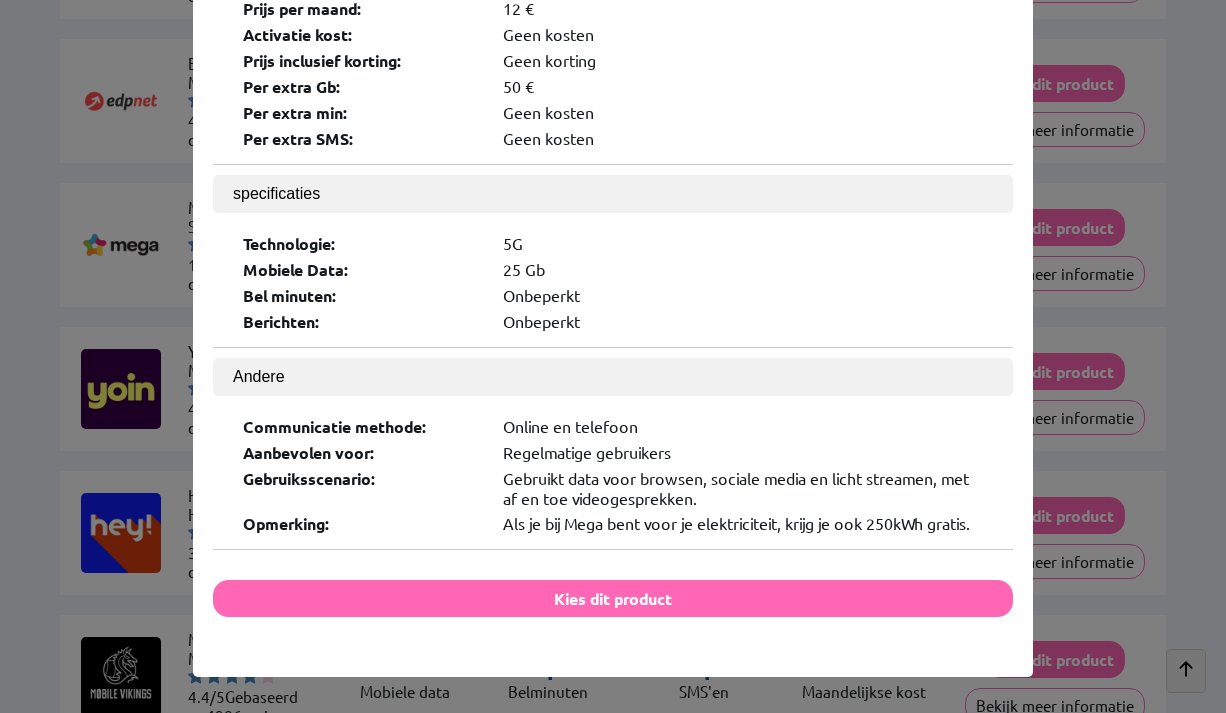 scroll, scrollTop: 0, scrollLeft: 0, axis: both 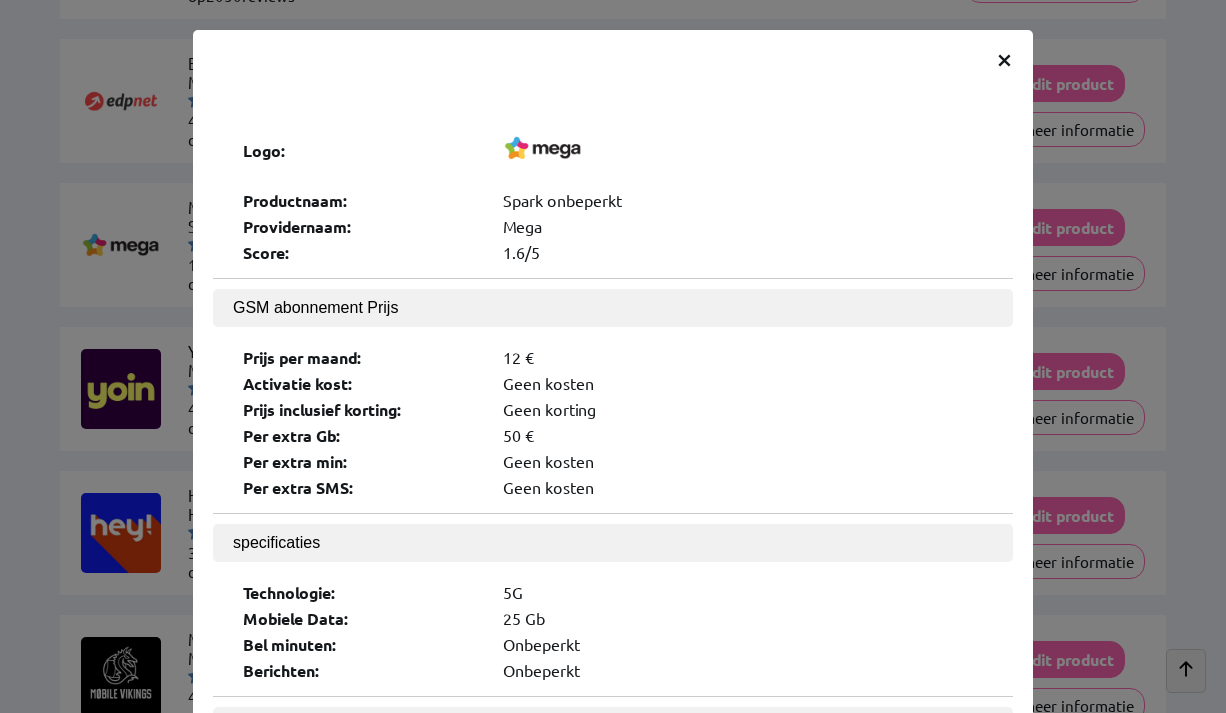 click on "×" at bounding box center [1004, 58] 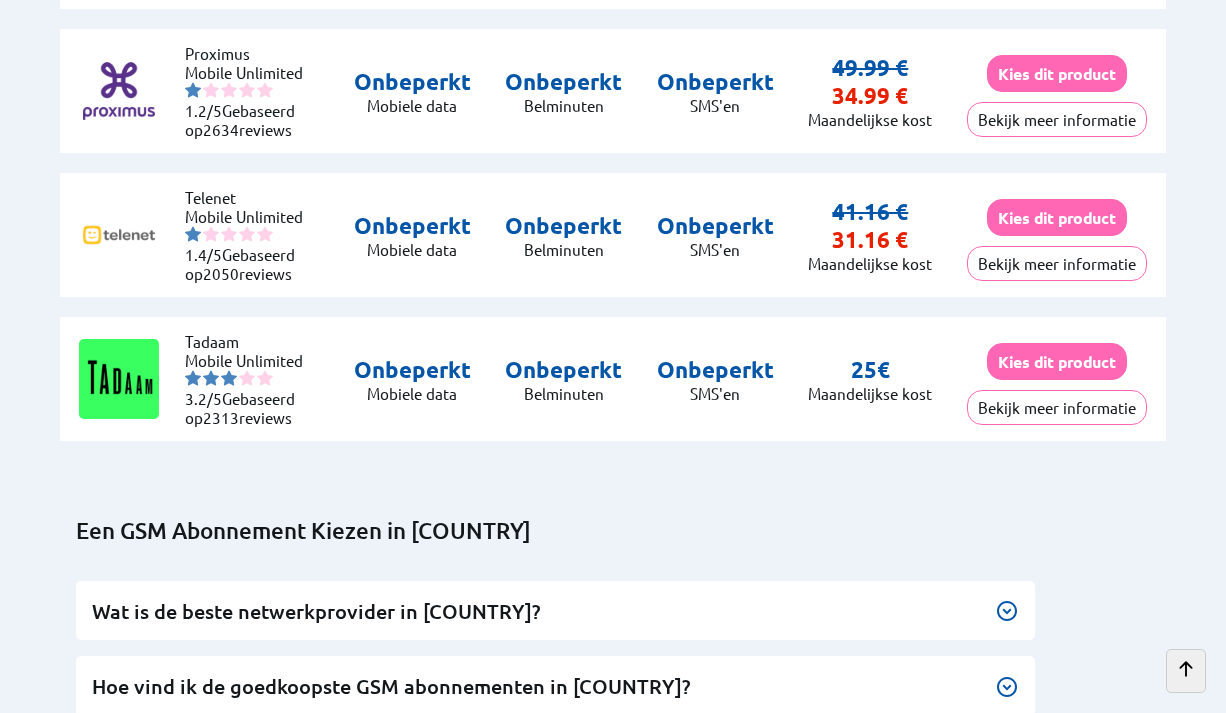 scroll, scrollTop: 5756, scrollLeft: 0, axis: vertical 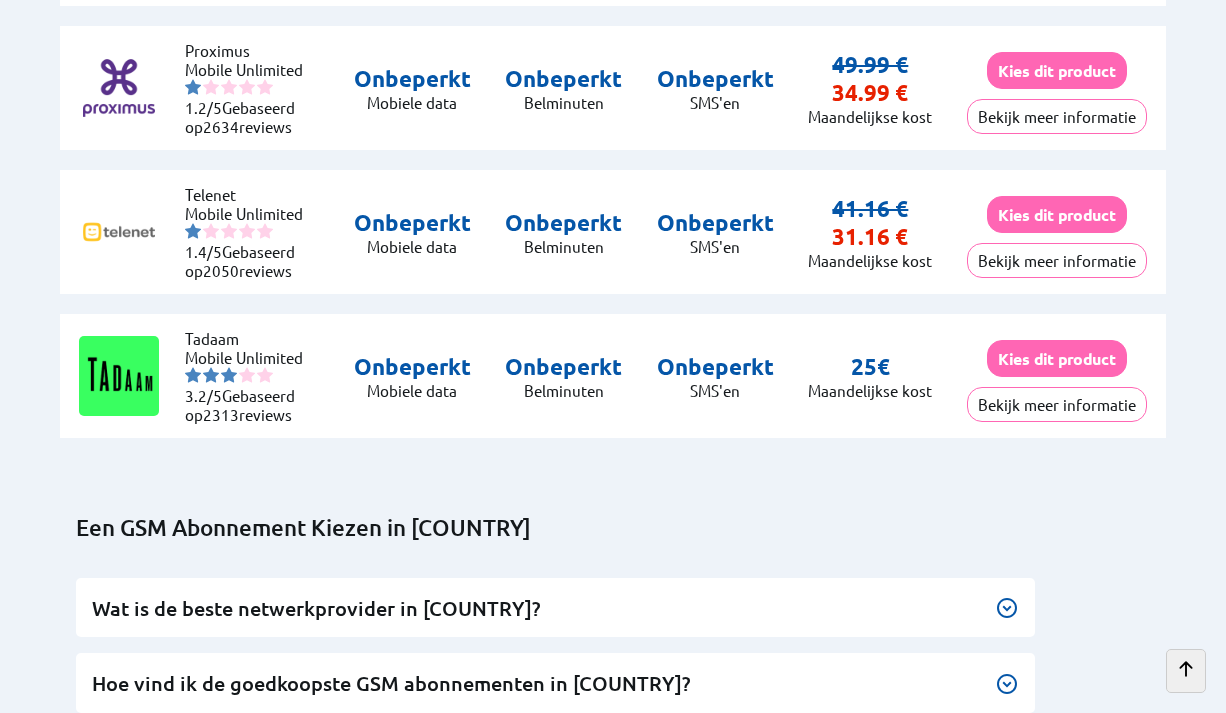 click on "Proximus Mobile Easy 1.2/5 Gebaseerd op 2634 reviews 10 GB Mobiele data Onbeperkt Belminuten SMS'en" at bounding box center [613, -2360] 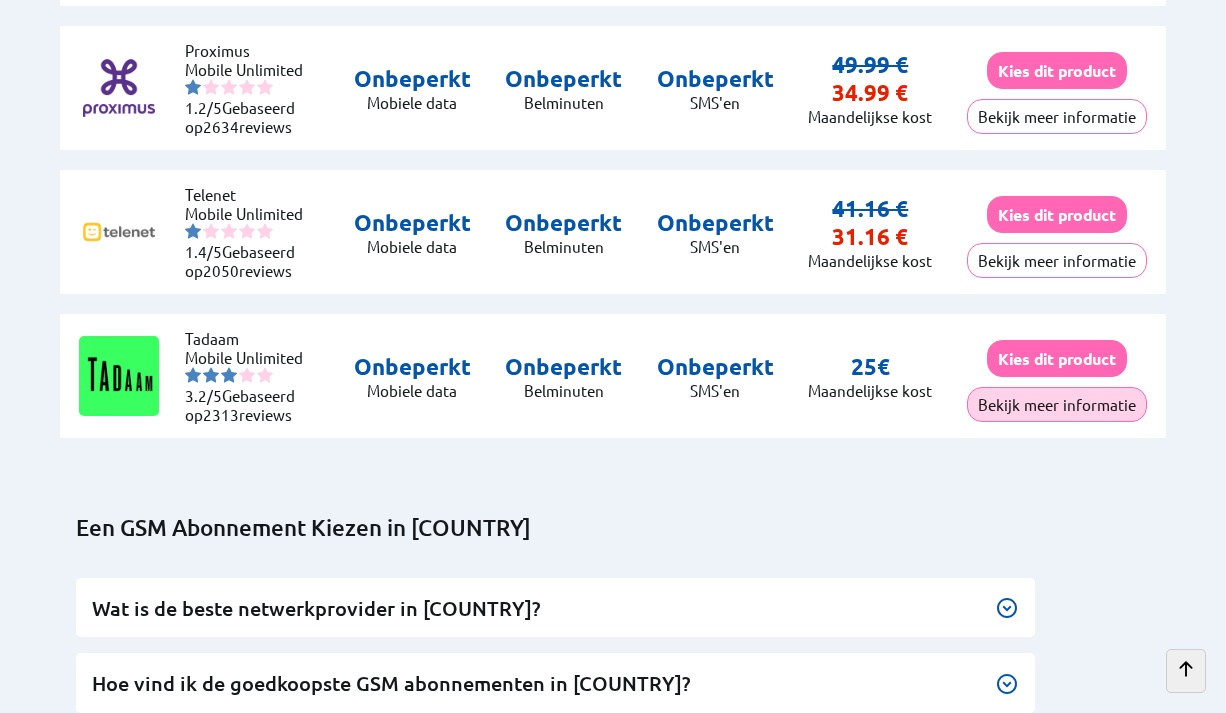 click on "Bekijk meer informatie" at bounding box center [1057, 404] 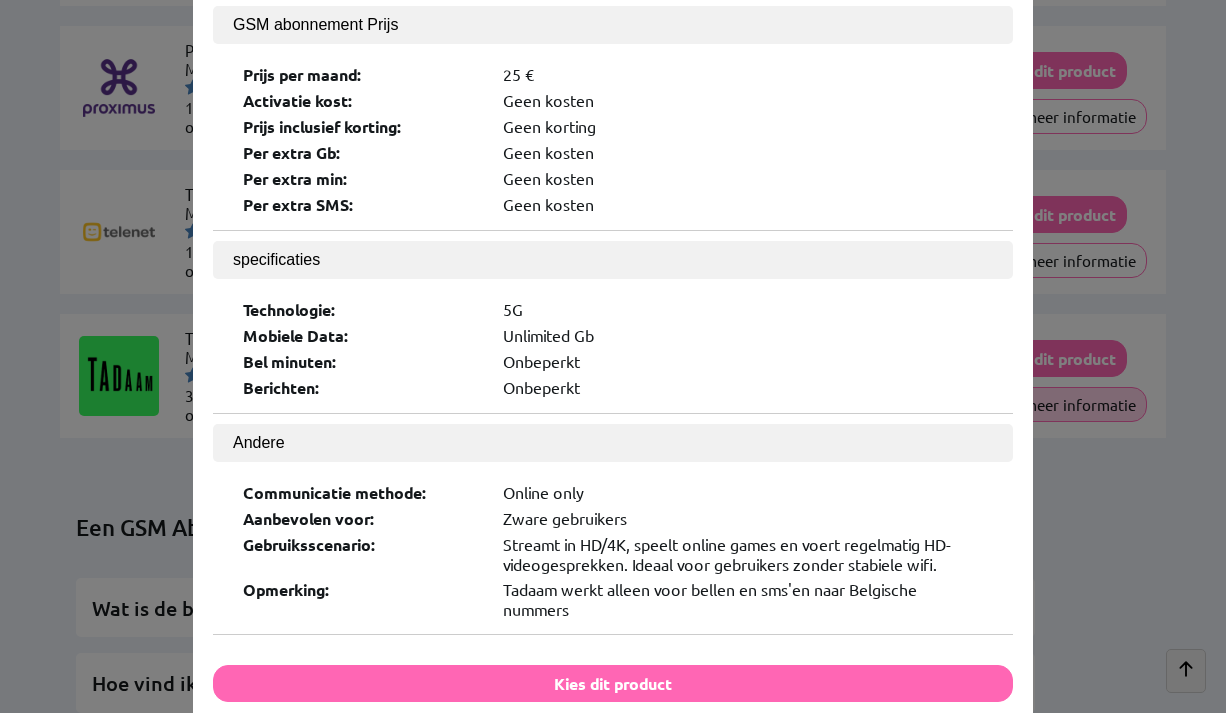 scroll, scrollTop: 349, scrollLeft: 0, axis: vertical 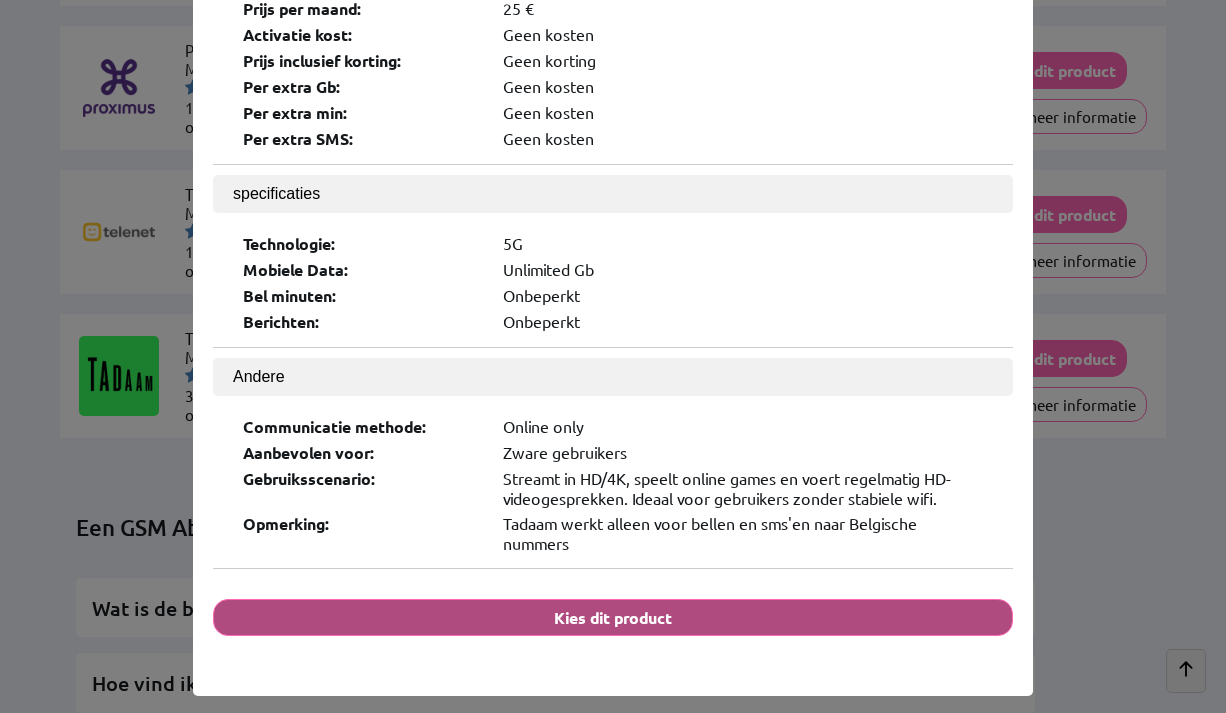 click on "Kies dit product" at bounding box center [613, 617] 